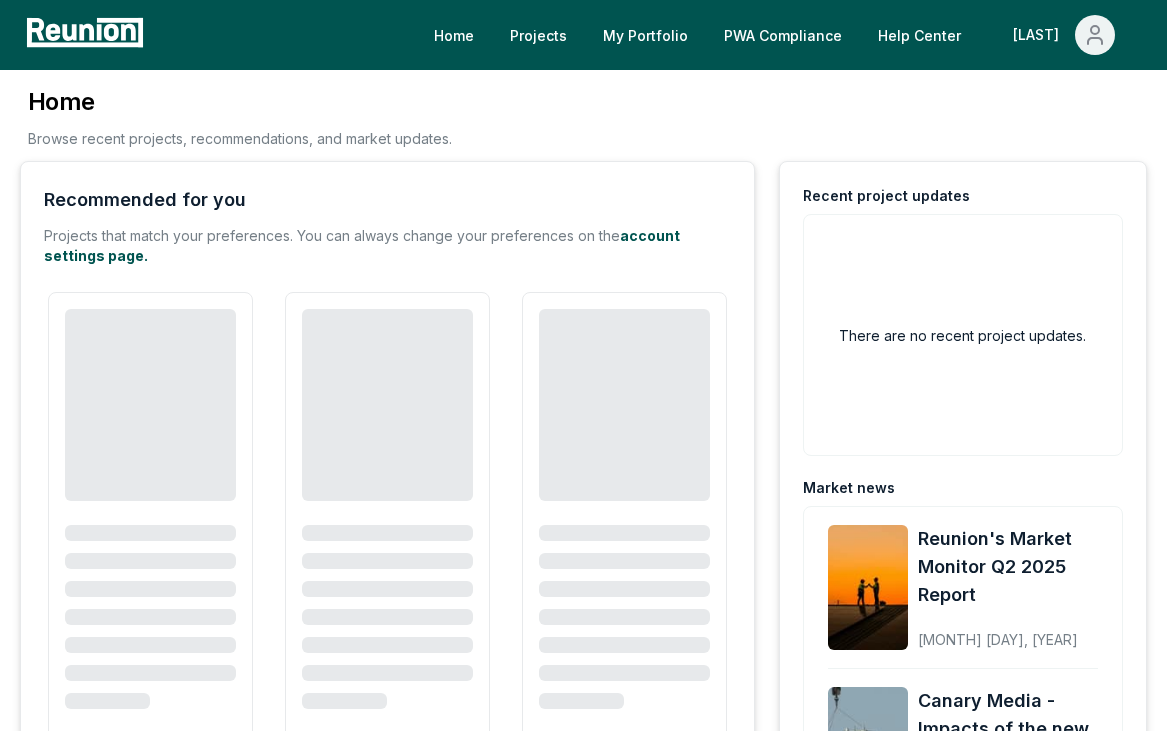 scroll, scrollTop: 0, scrollLeft: 0, axis: both 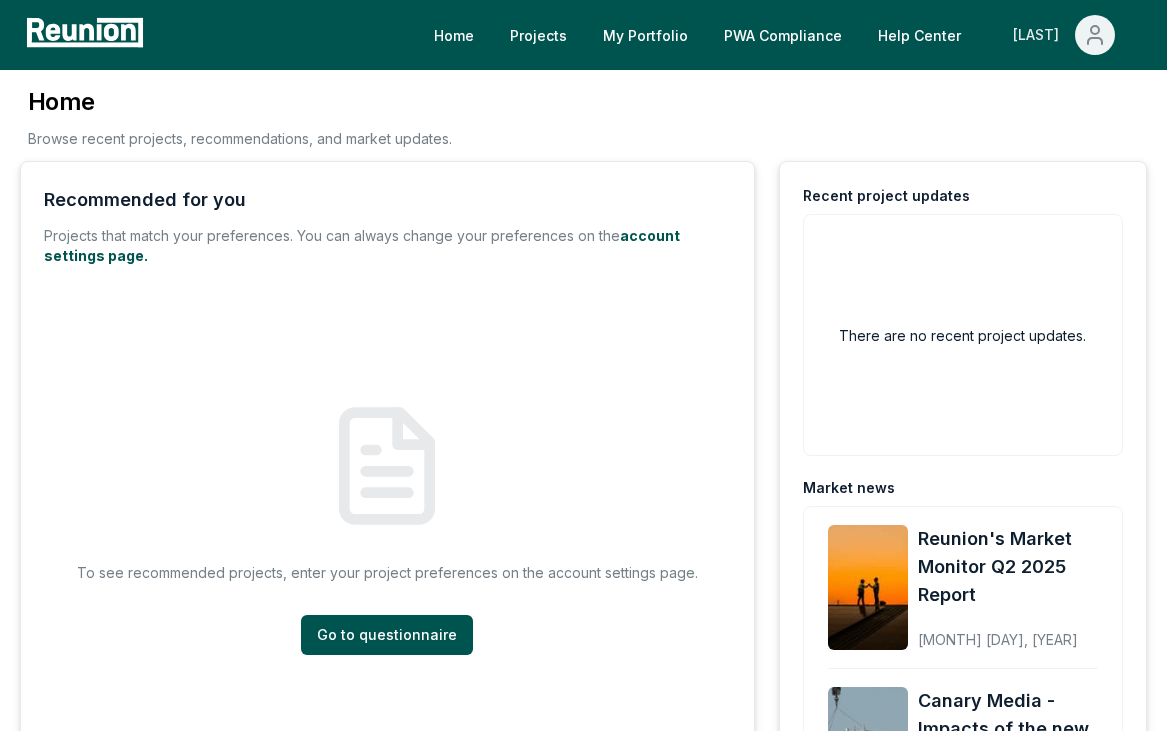 click on "[LAST]" at bounding box center [1040, 35] 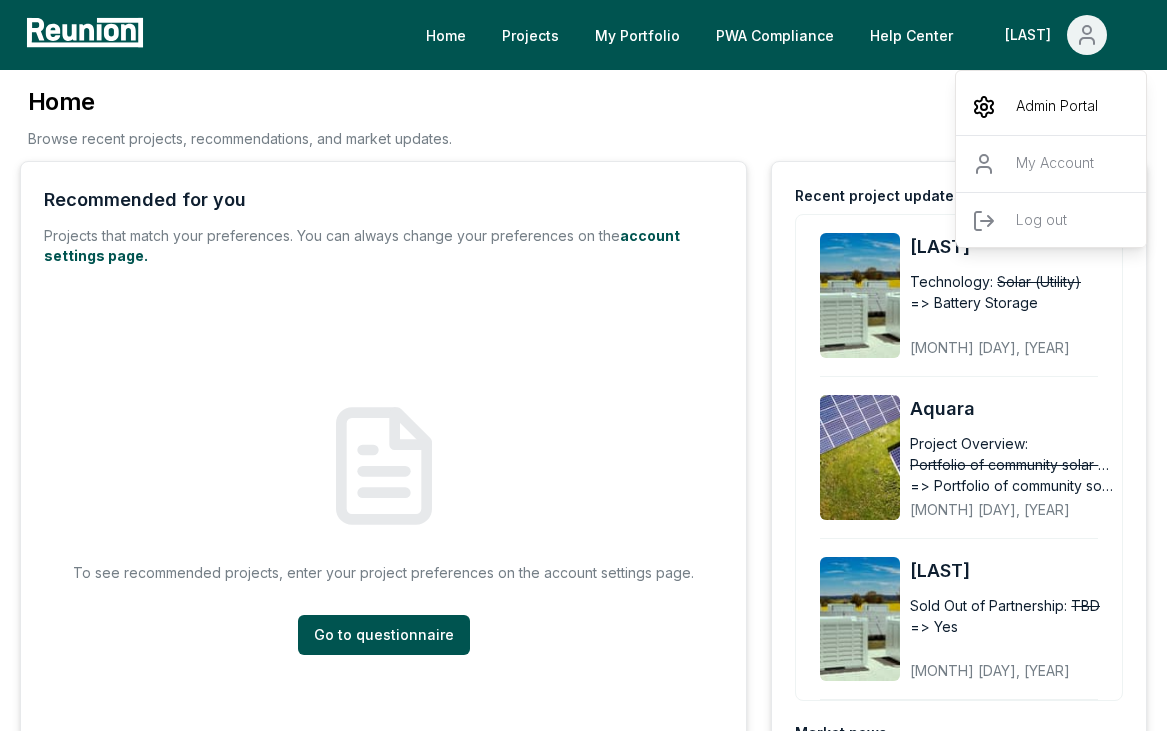click on "Admin Portal" at bounding box center [1052, 107] 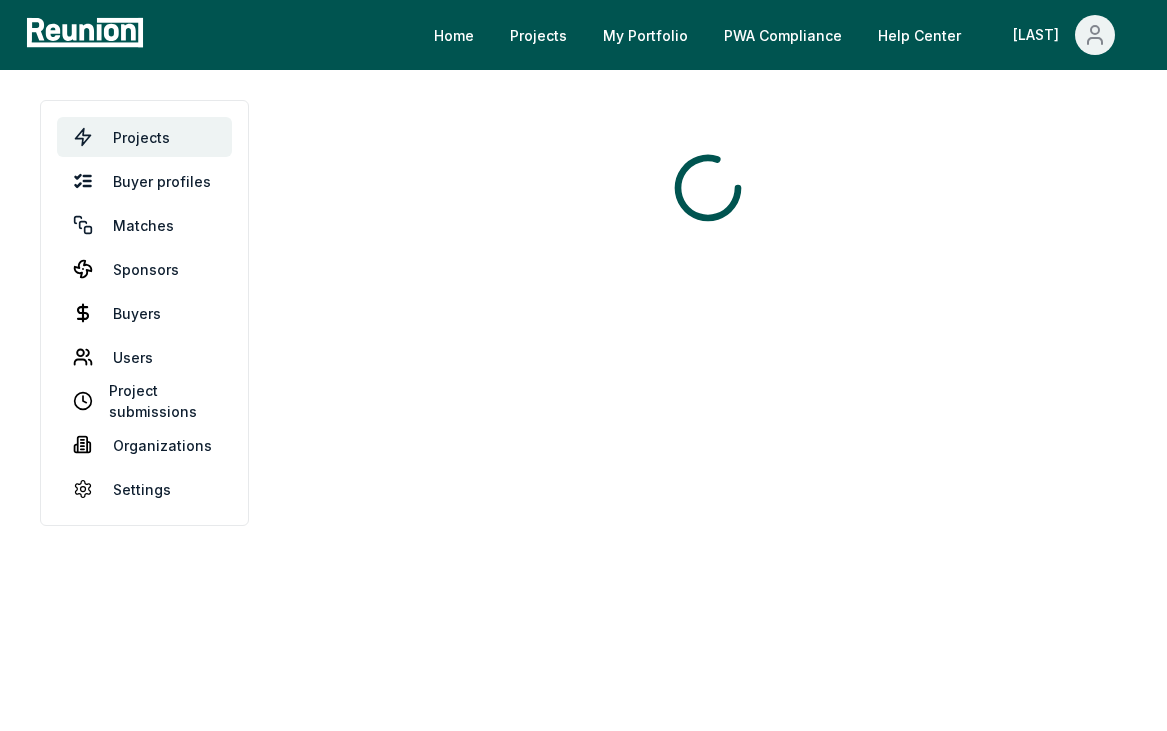 scroll, scrollTop: 0, scrollLeft: 0, axis: both 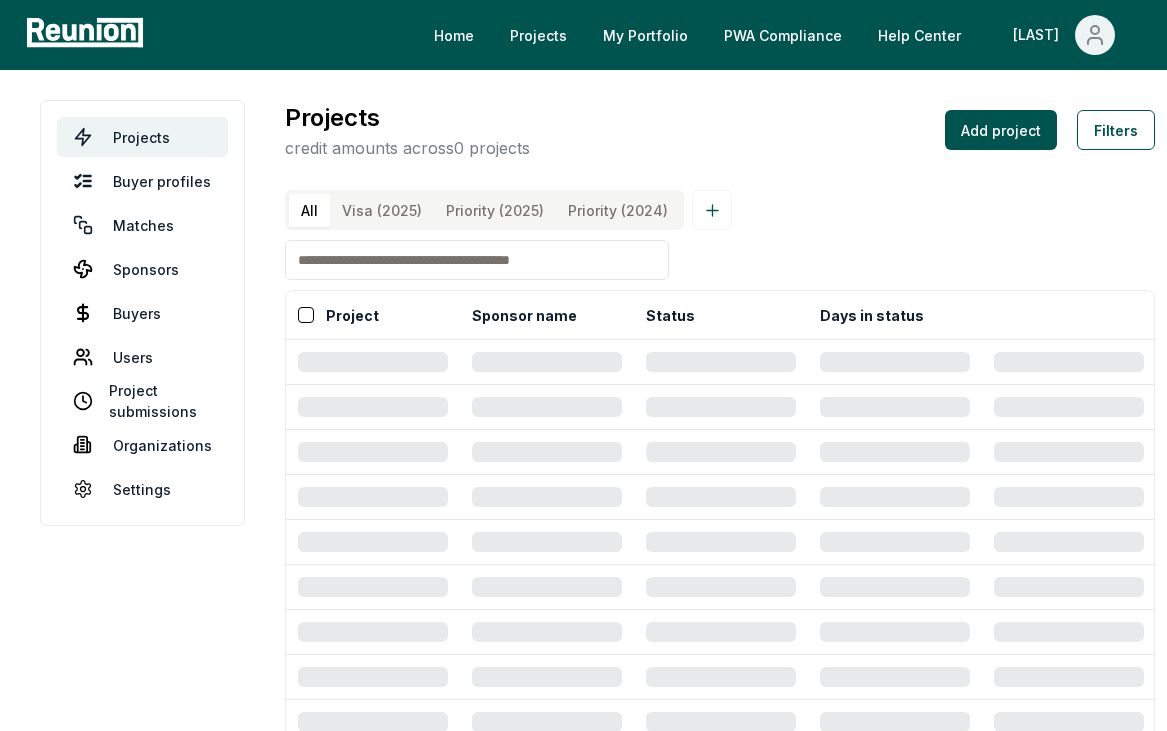 click on "Priority (2025)" at bounding box center (495, 210) 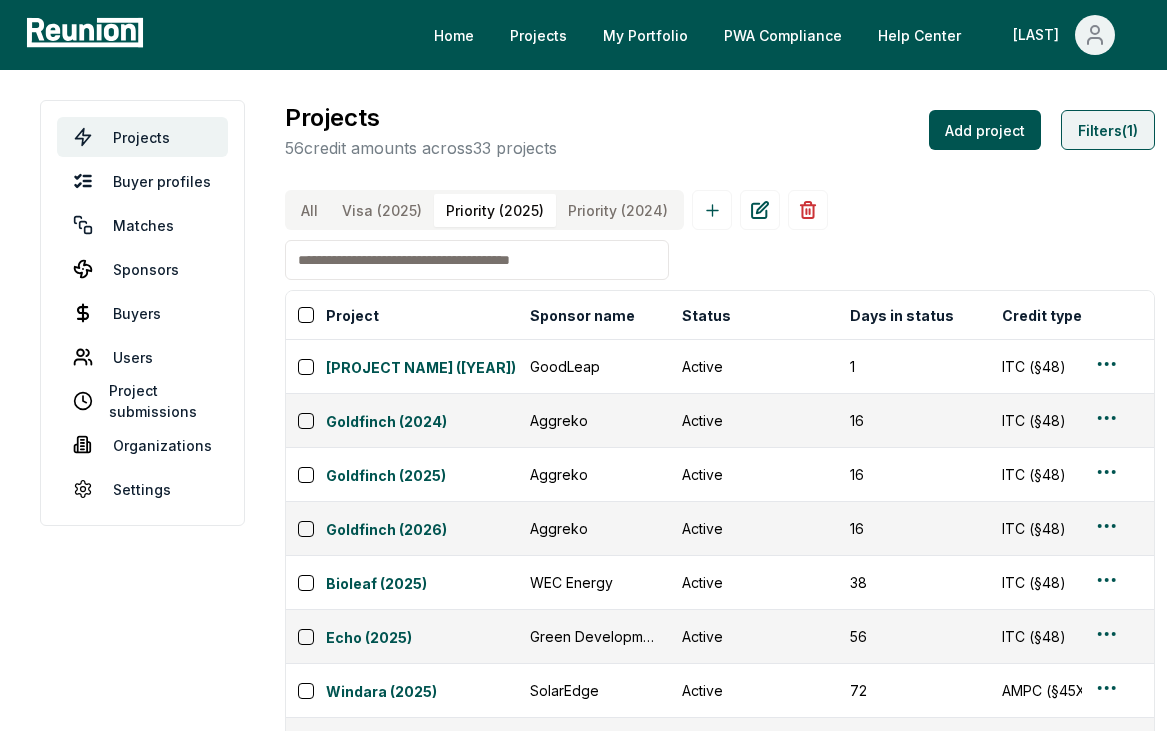 click on "Filters  (1)" at bounding box center (1108, 130) 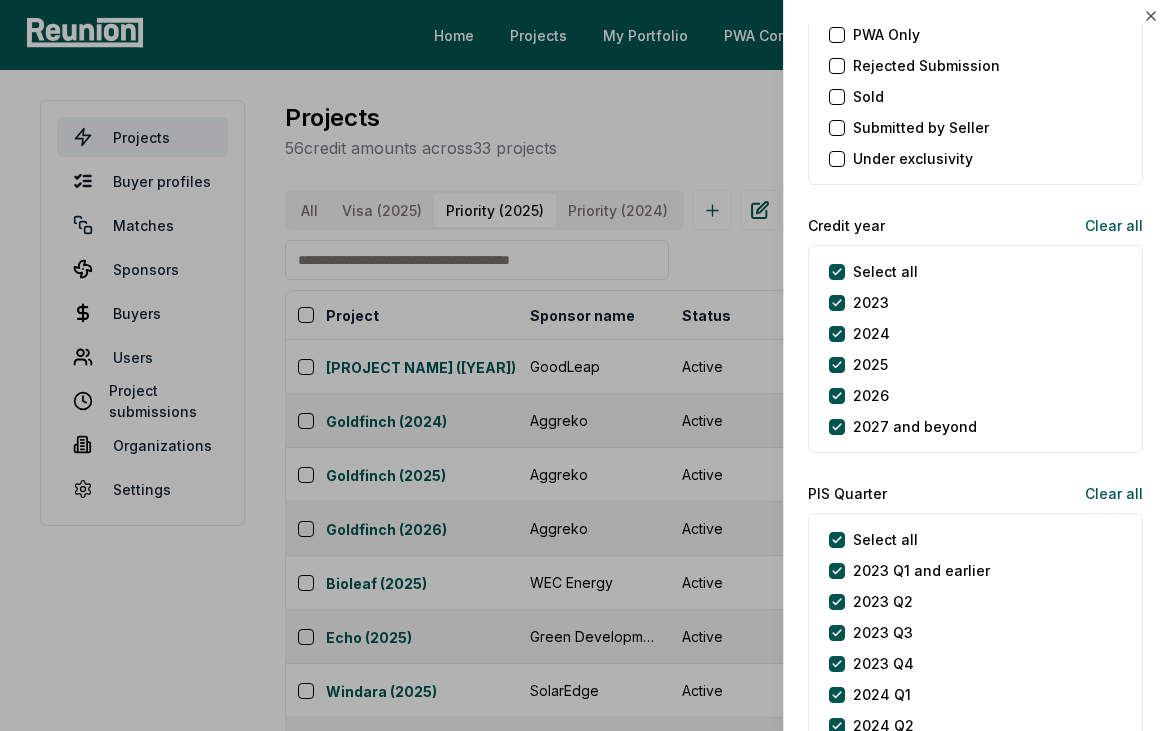 scroll, scrollTop: 2332, scrollLeft: 0, axis: vertical 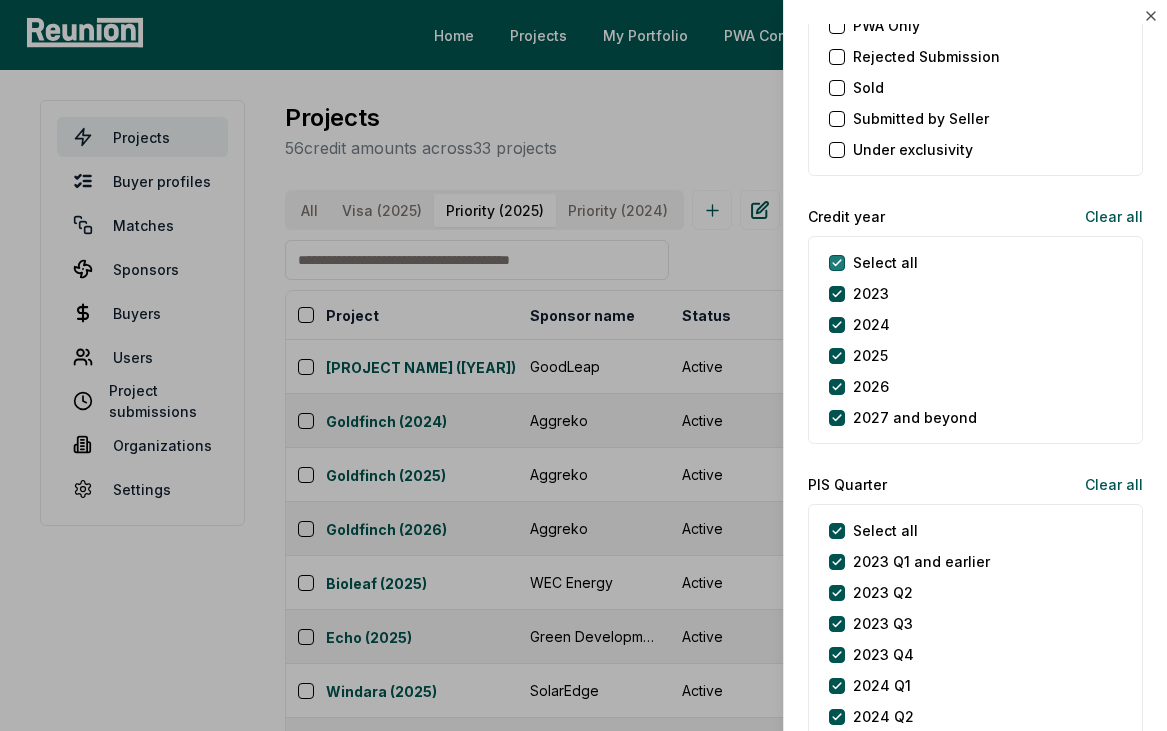 click on "Select all" at bounding box center (837, 263) 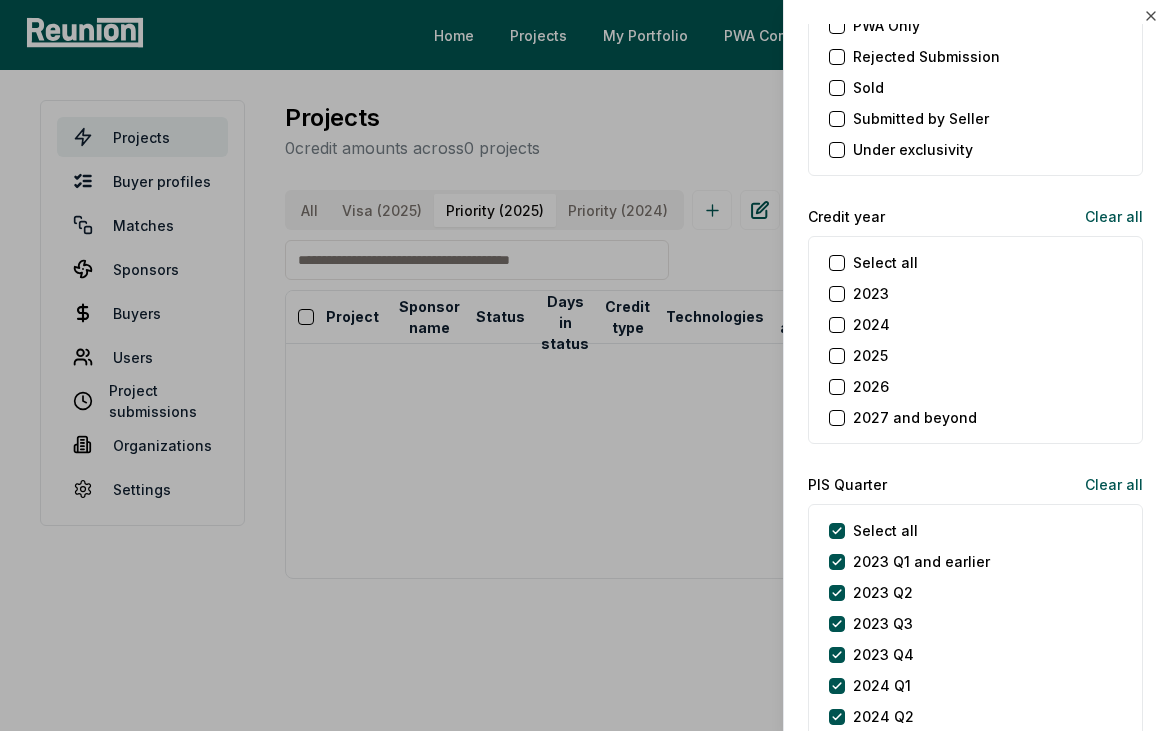 click on "2025" at bounding box center [837, 356] 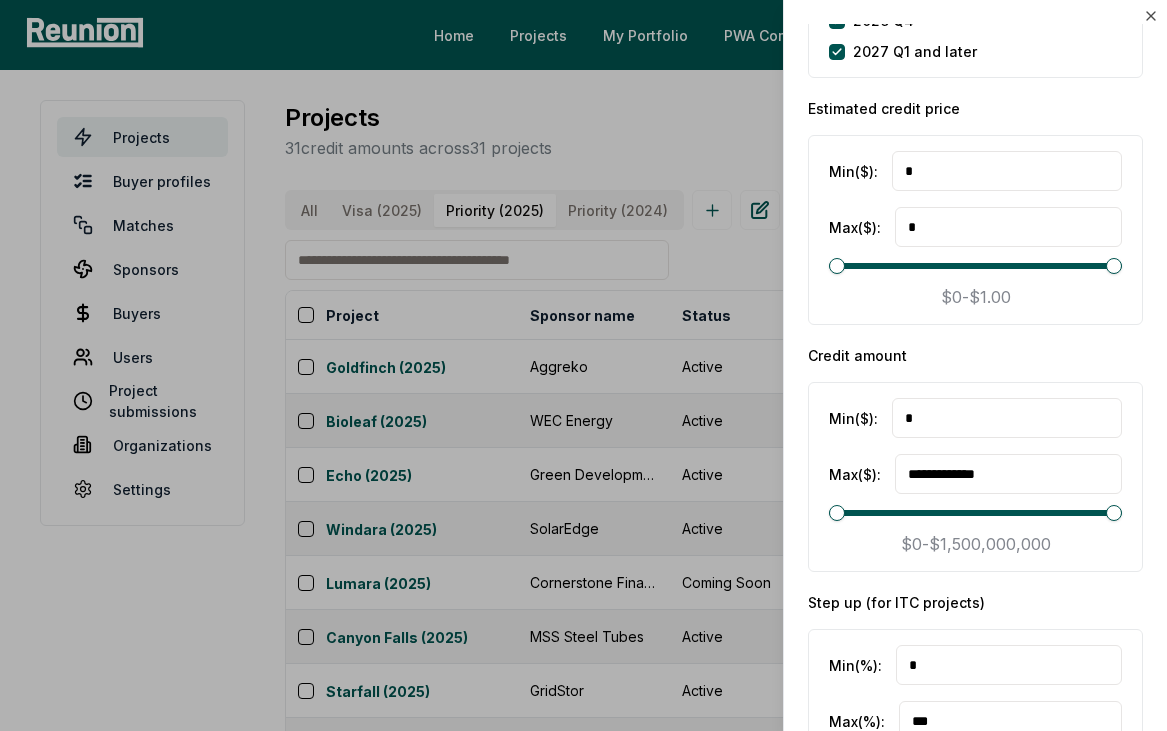 scroll, scrollTop: 3355, scrollLeft: 0, axis: vertical 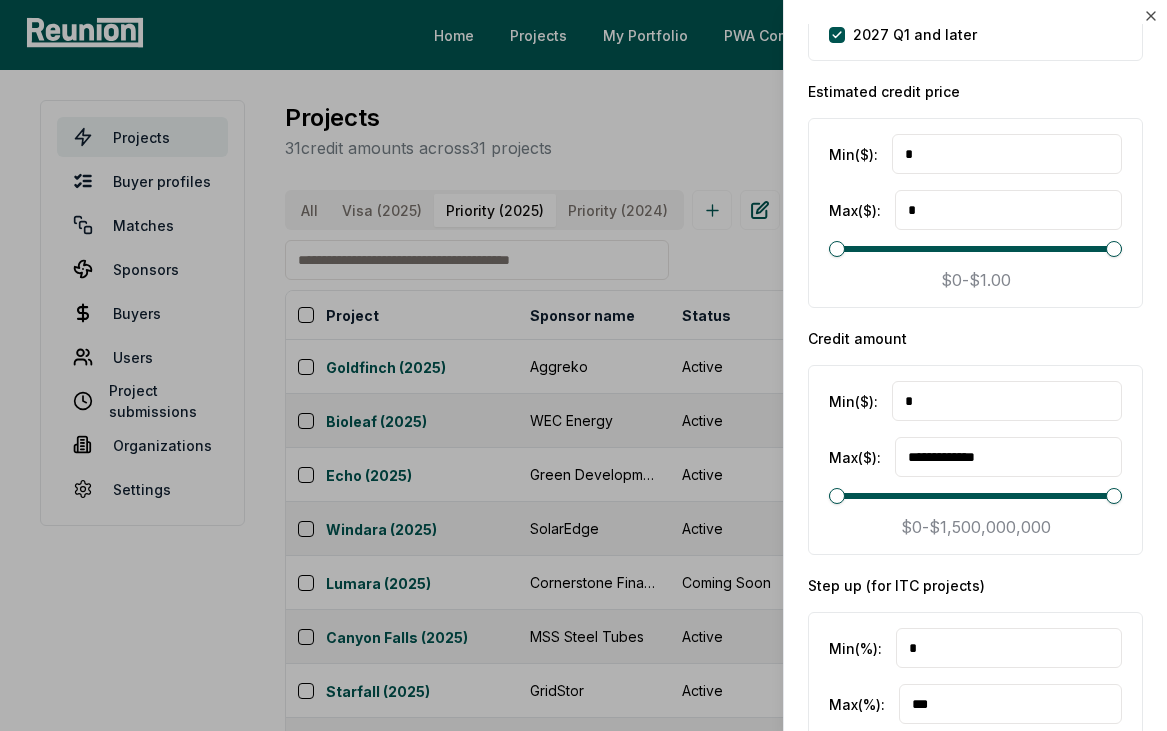 drag, startPoint x: 1036, startPoint y: 464, endPoint x: 924, endPoint y: 447, distance: 113.28283 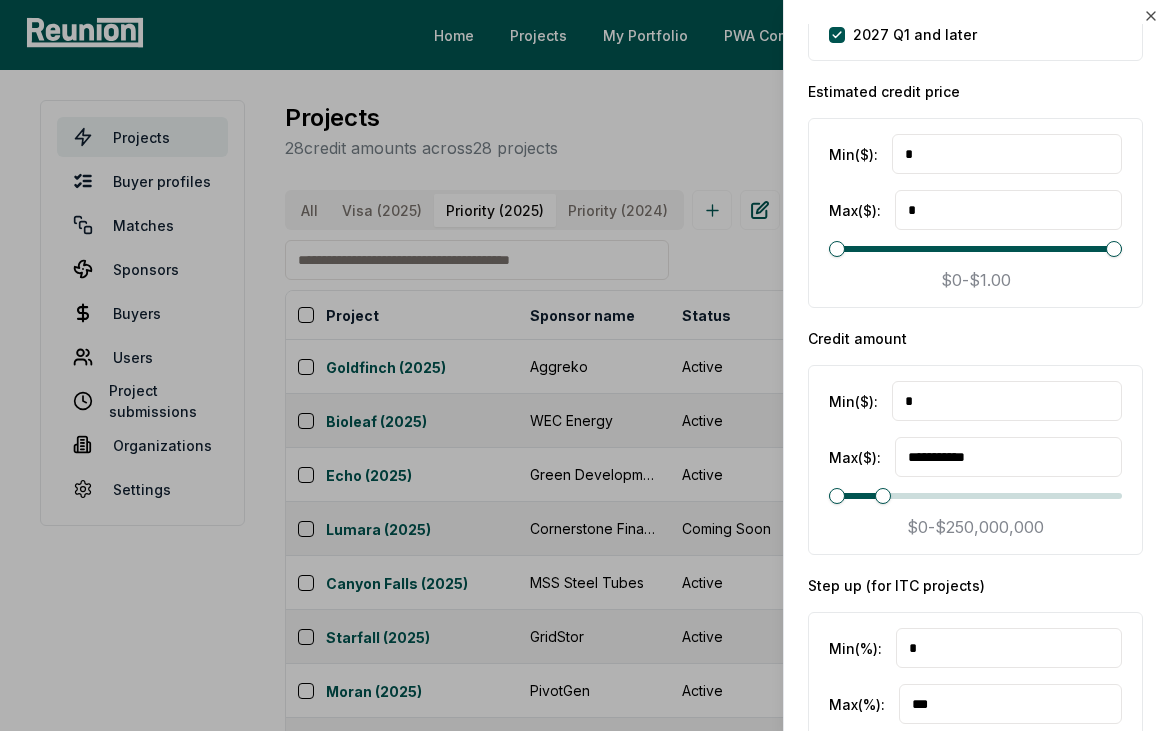 type on "**********" 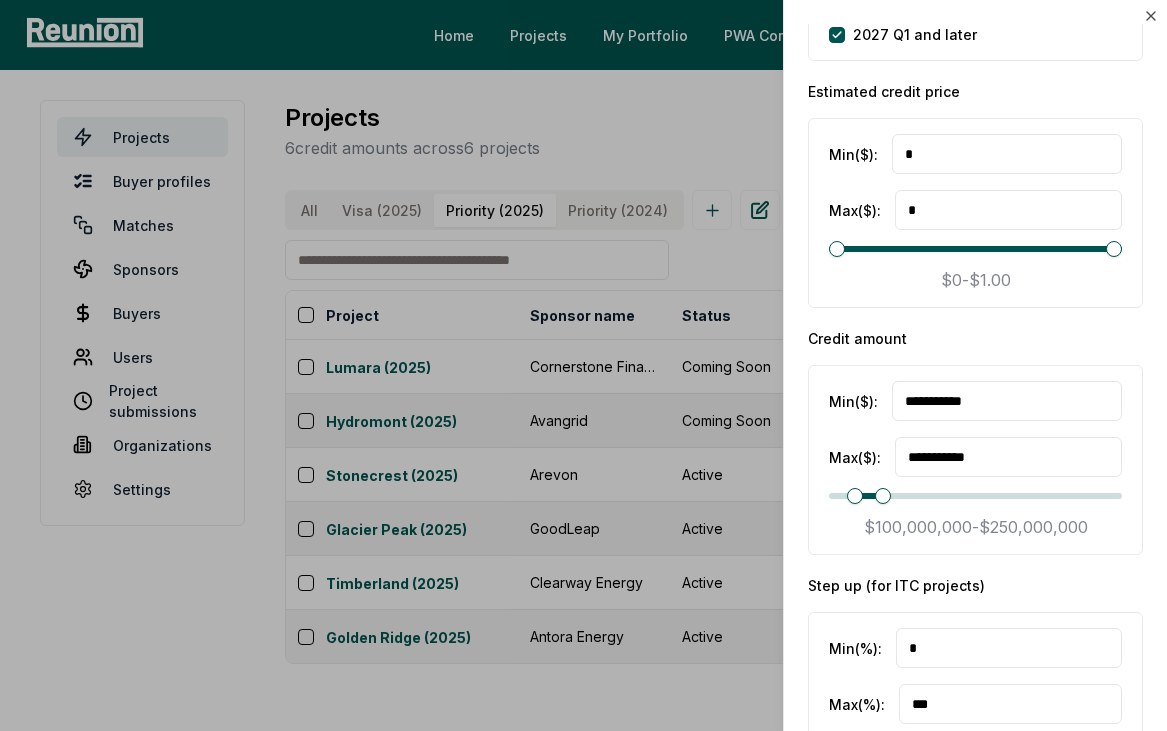 type on "**********" 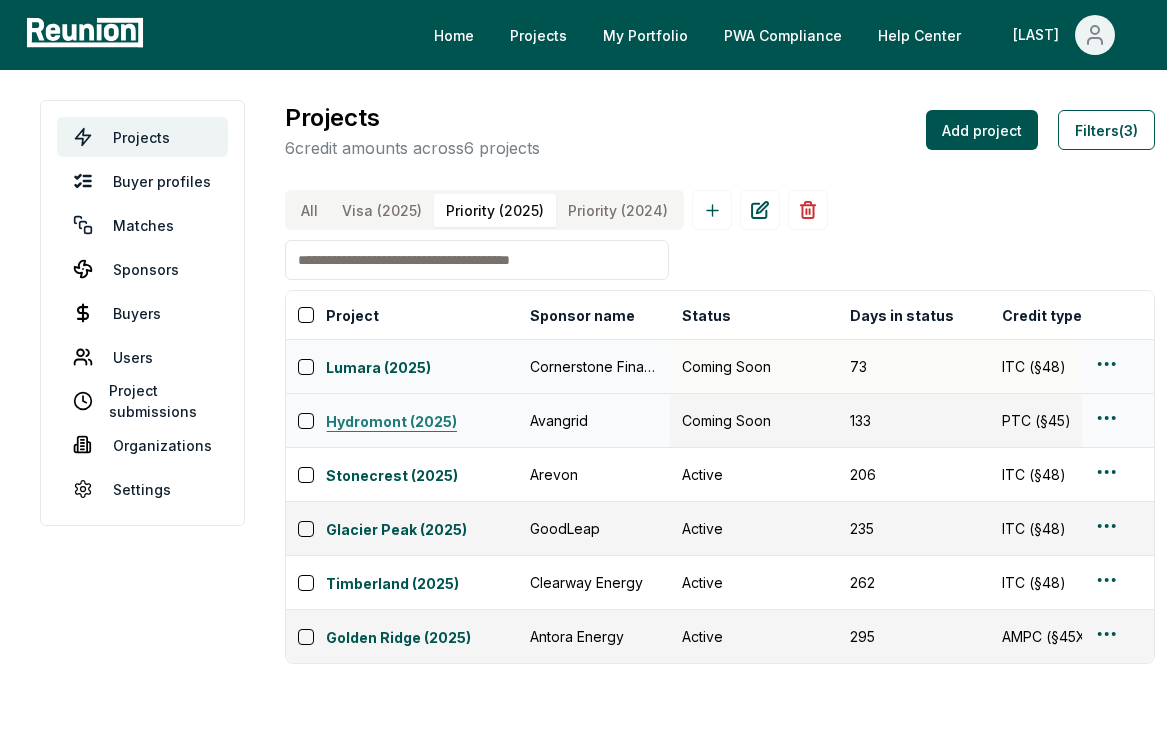 click on "Hydromont (2025)" at bounding box center [422, 423] 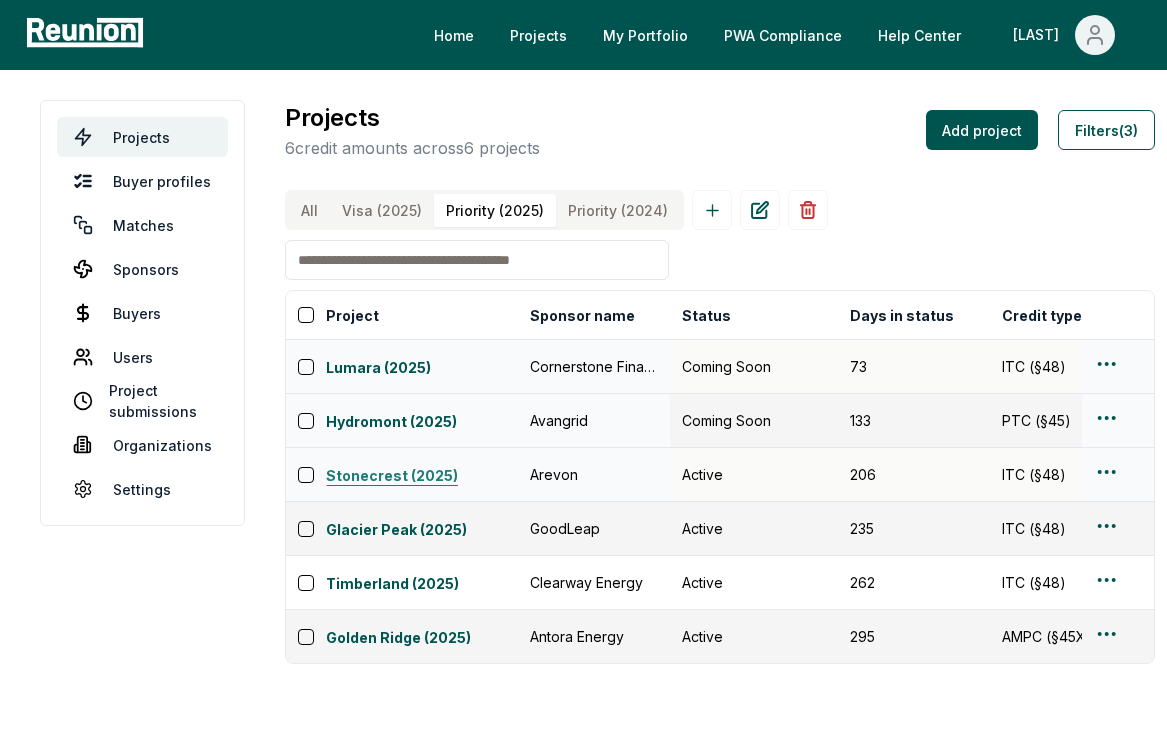 click on "Stonecrest (2025)" at bounding box center [422, 477] 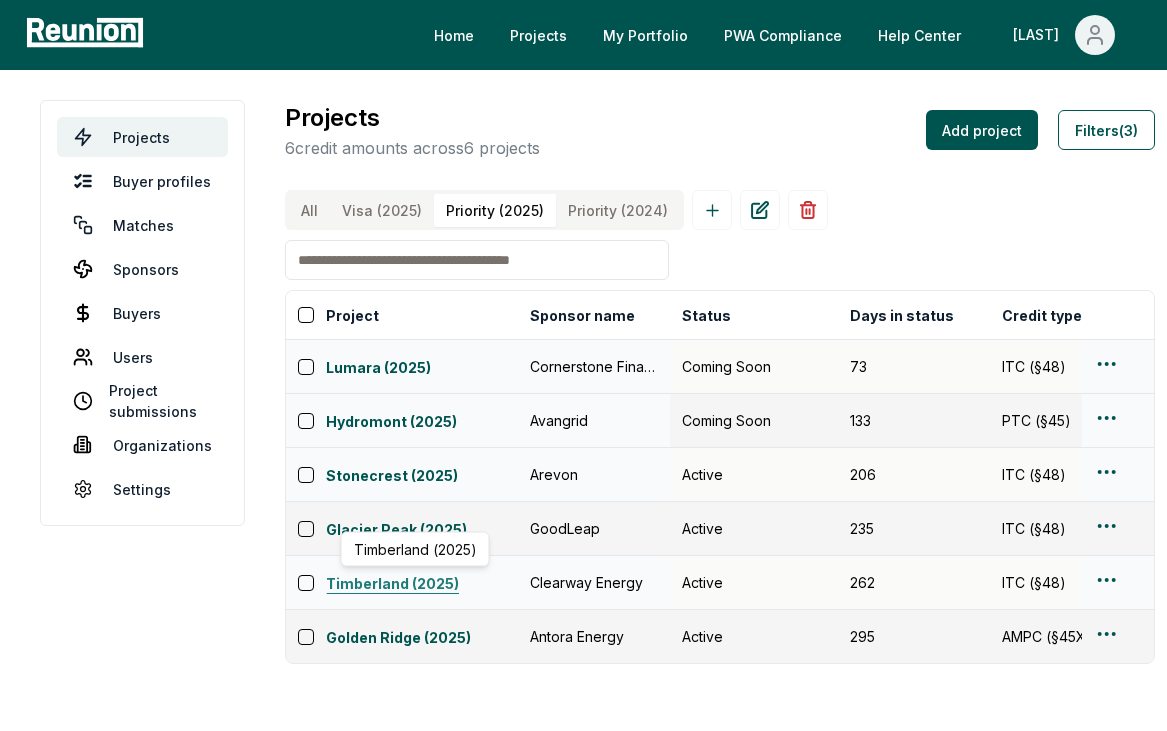 click on "Timberland (2025)" at bounding box center [422, 585] 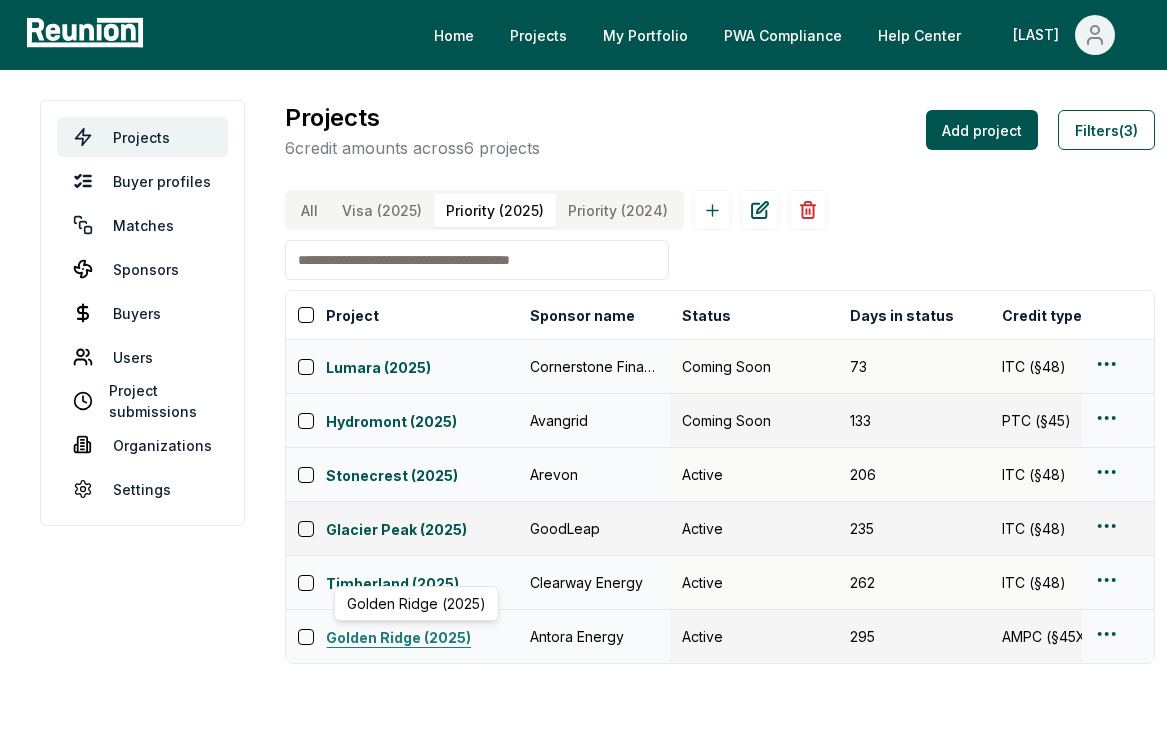 click on "Golden Ridge (2025)" at bounding box center (422, 639) 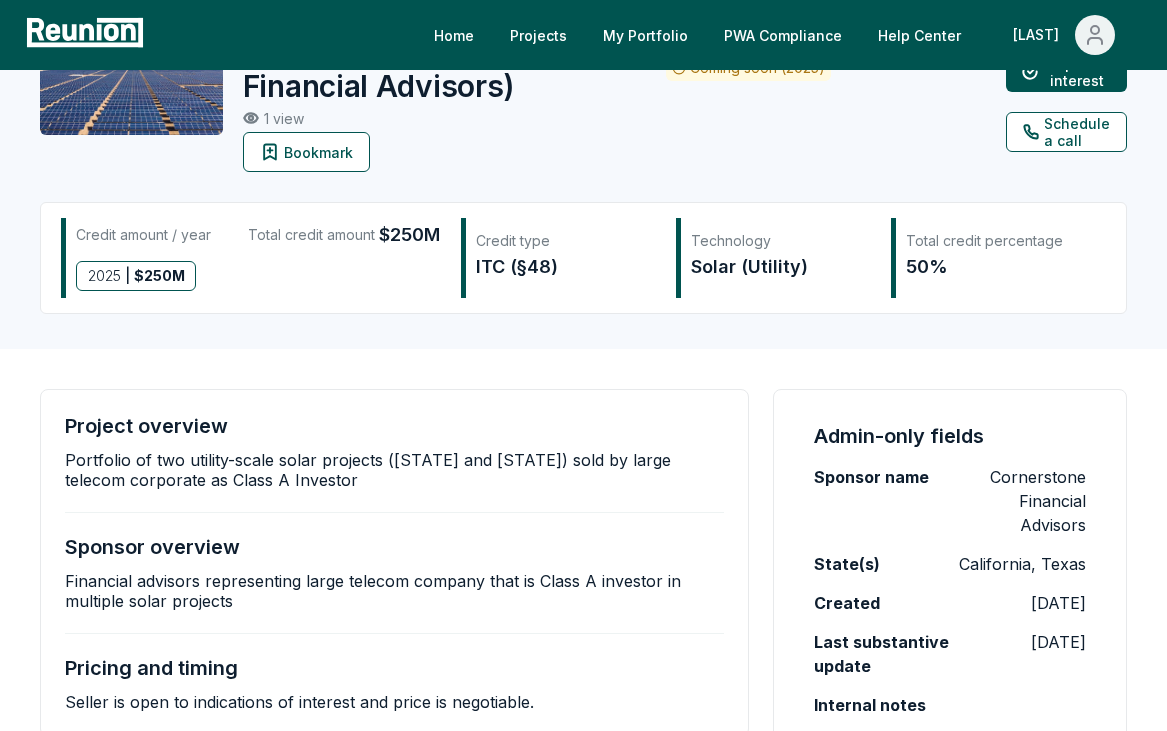 scroll, scrollTop: 81, scrollLeft: 0, axis: vertical 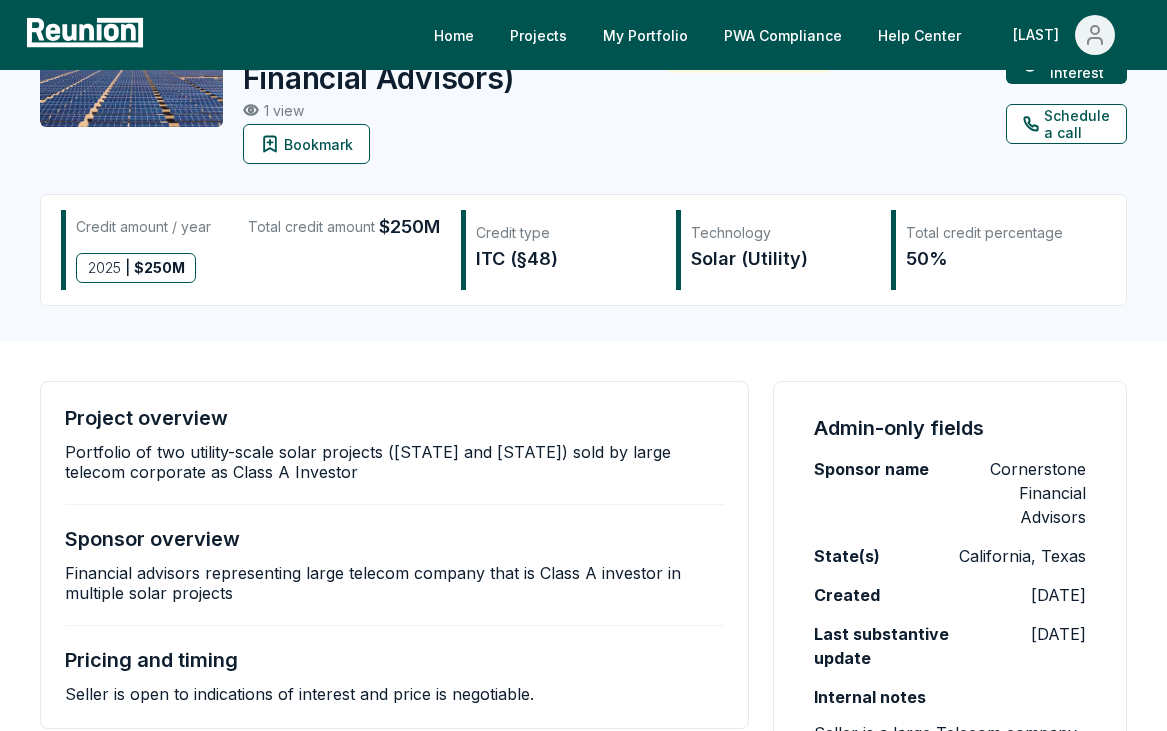 drag, startPoint x: 313, startPoint y: 472, endPoint x: 67, endPoint y: 450, distance: 246.98178 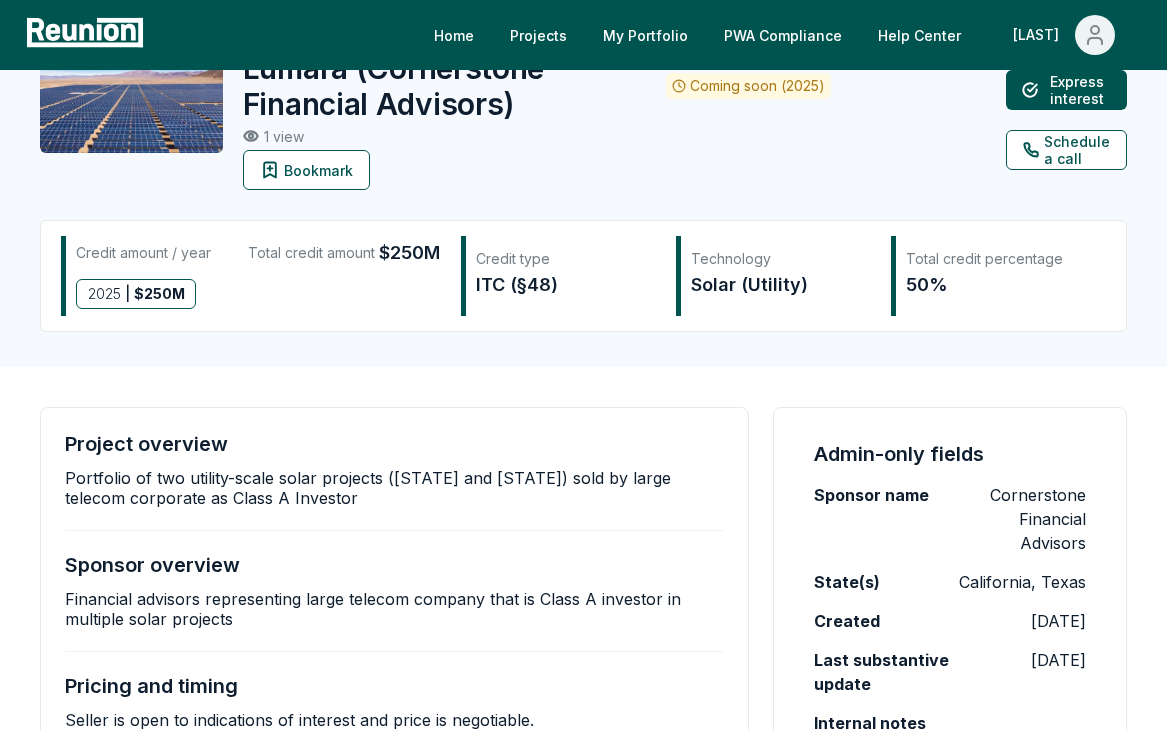 scroll, scrollTop: 0, scrollLeft: 0, axis: both 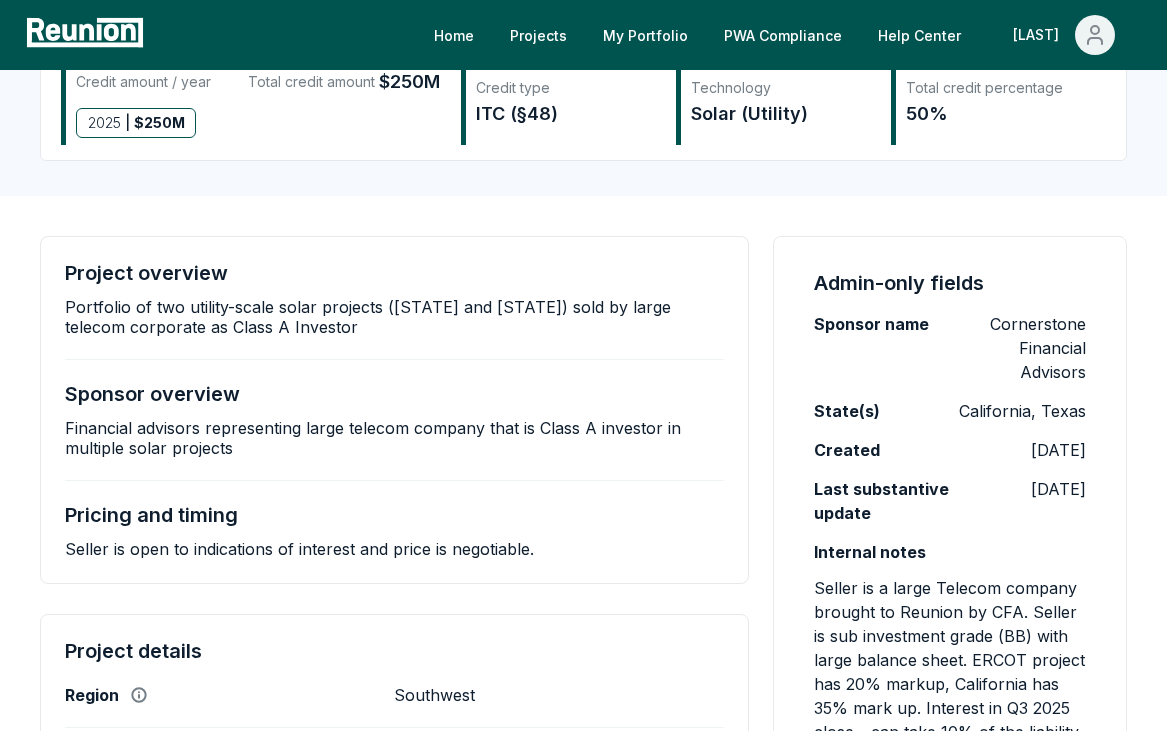 click on "Sponsor name" at bounding box center (871, 324) 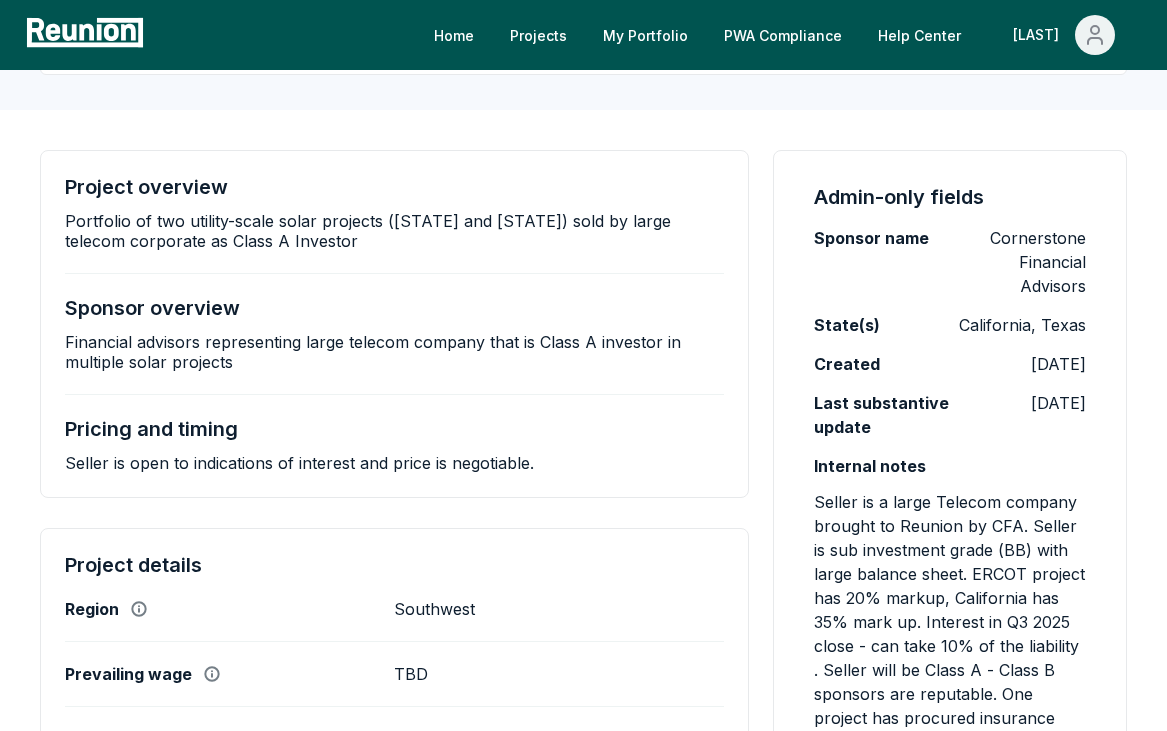 scroll, scrollTop: 307, scrollLeft: 0, axis: vertical 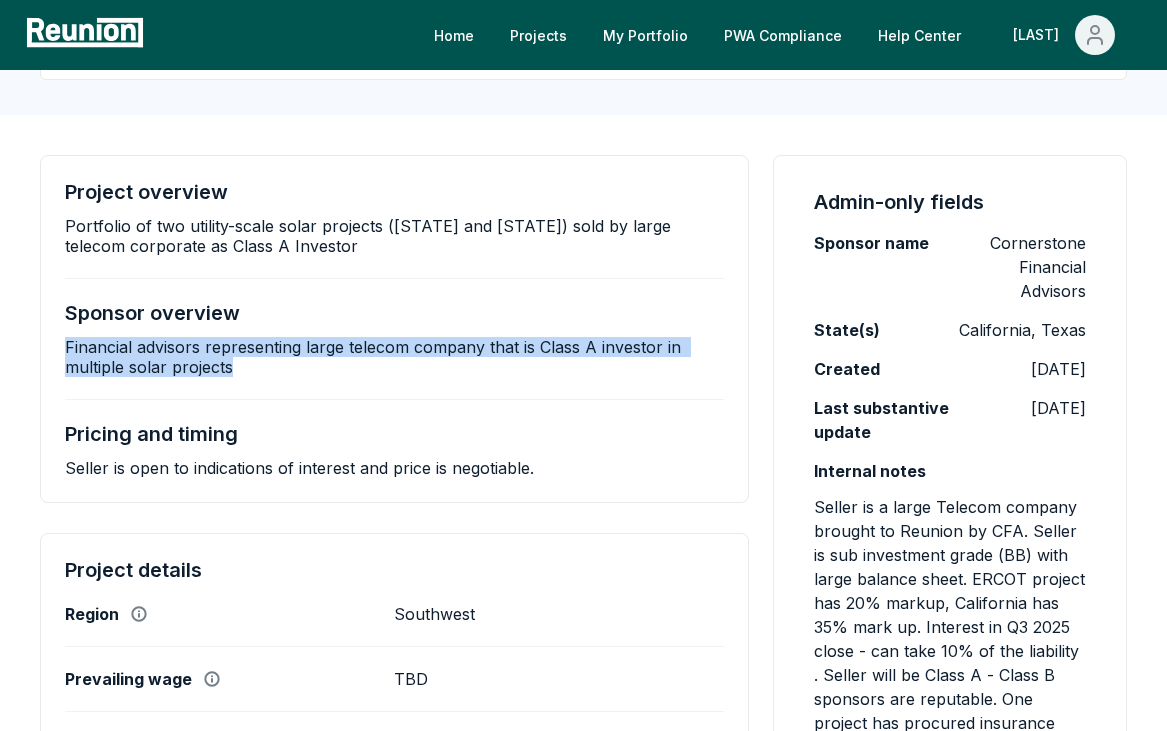 drag, startPoint x: 243, startPoint y: 378, endPoint x: 65, endPoint y: 343, distance: 181.40839 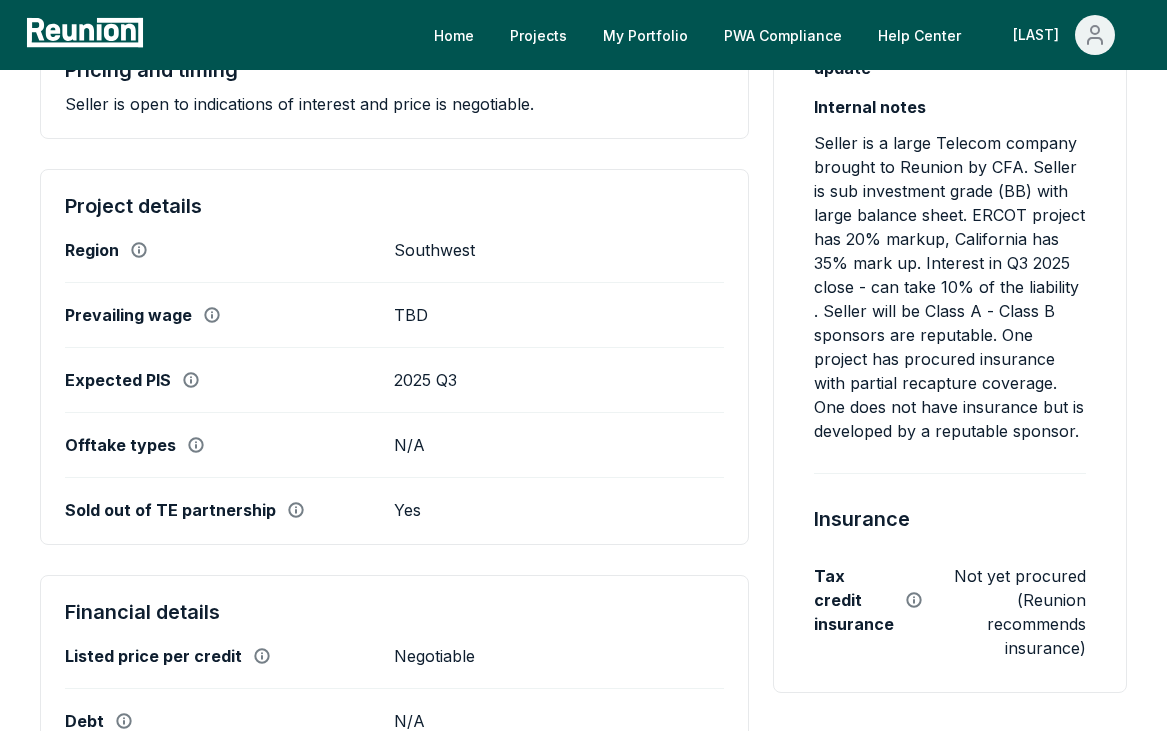 scroll, scrollTop: 677, scrollLeft: 0, axis: vertical 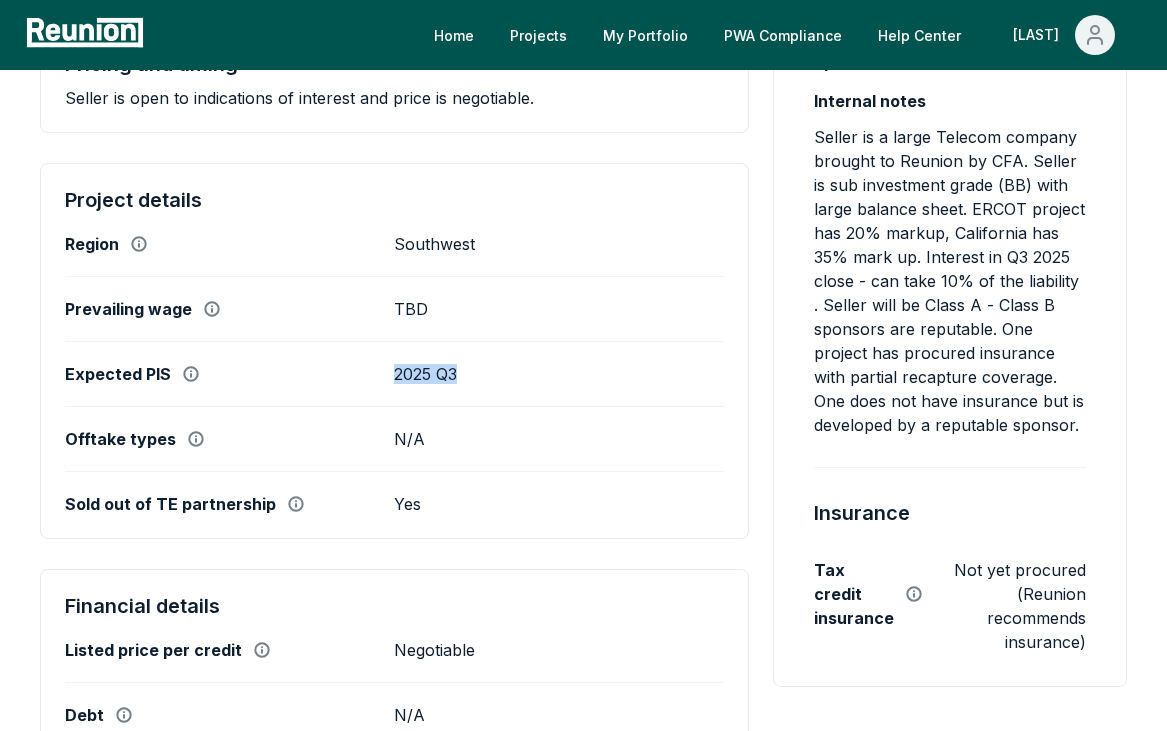 drag, startPoint x: 480, startPoint y: 382, endPoint x: 394, endPoint y: 376, distance: 86.209045 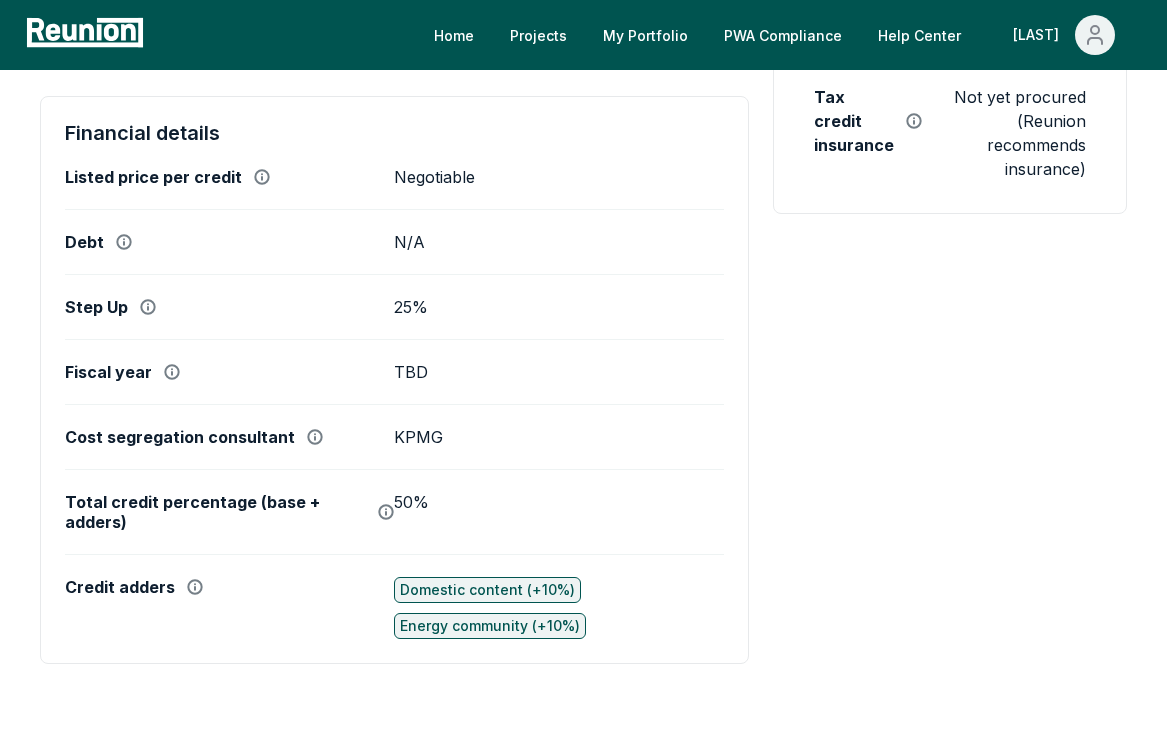 scroll, scrollTop: 1184, scrollLeft: 0, axis: vertical 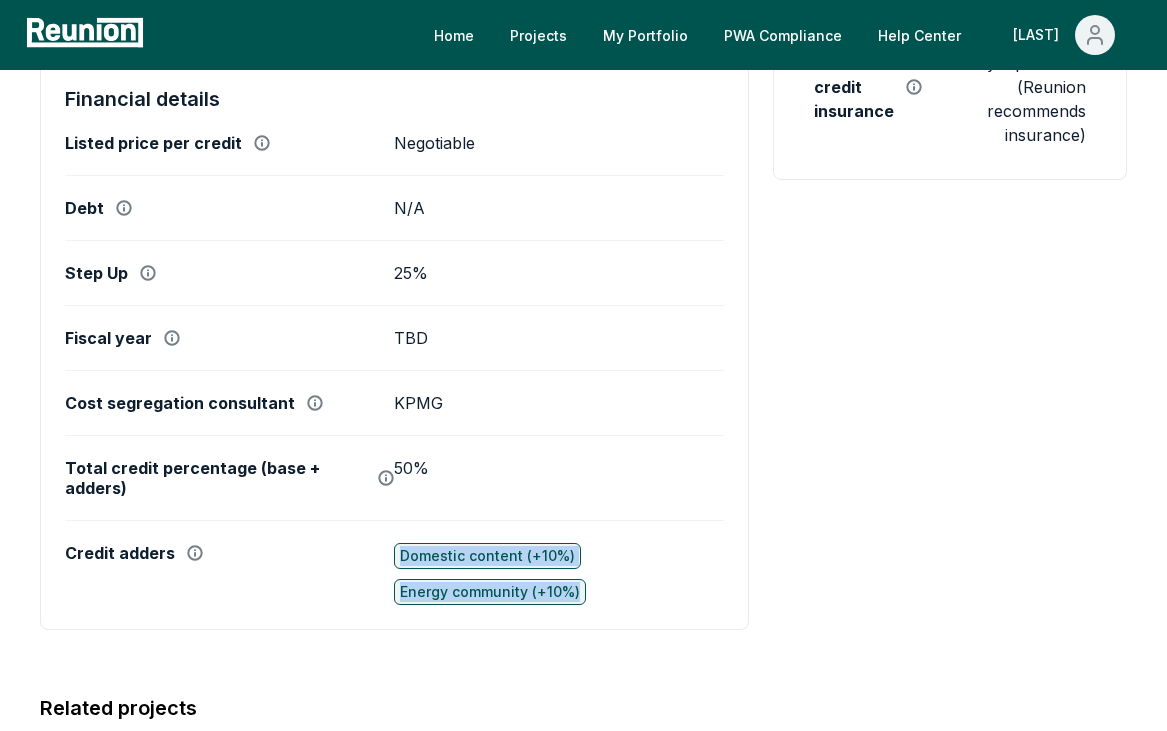 drag, startPoint x: 612, startPoint y: 591, endPoint x: 397, endPoint y: 548, distance: 219.25784 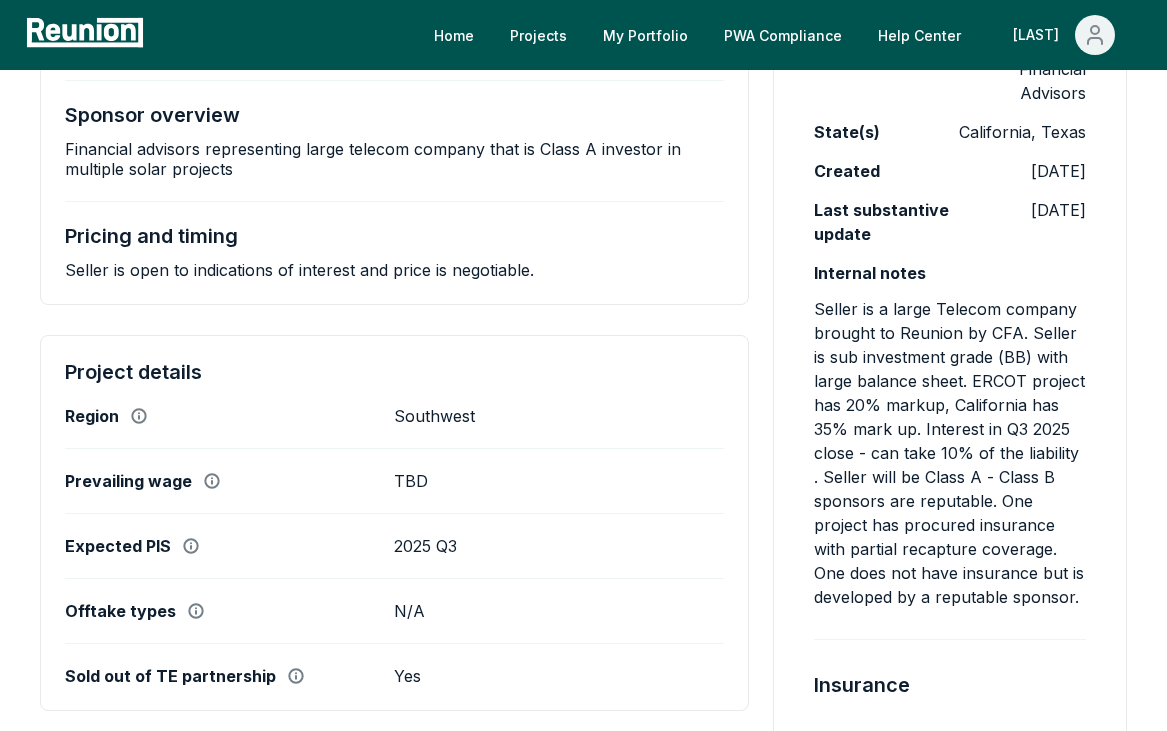 scroll, scrollTop: 0, scrollLeft: 0, axis: both 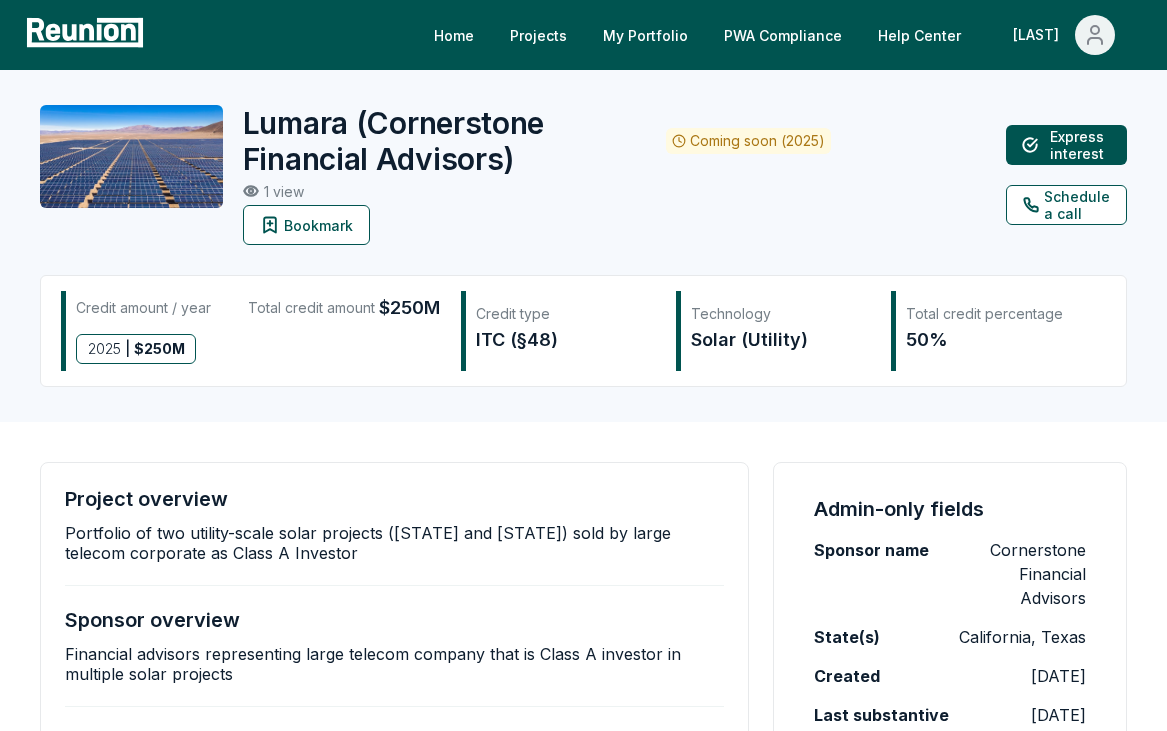 click on "Lumara   ( Cornerstone Financial Advisors ) Coming soon (2025) 1 view Bookmark" at bounding box center (624, 175) 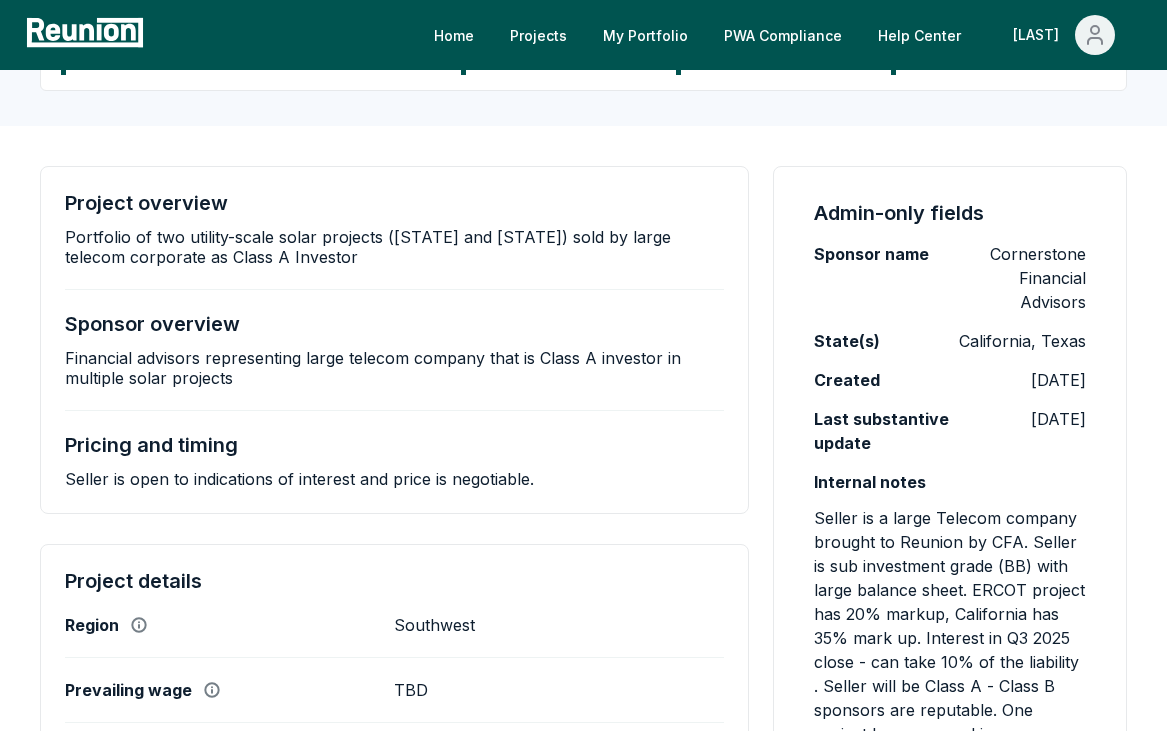 scroll, scrollTop: 0, scrollLeft: 0, axis: both 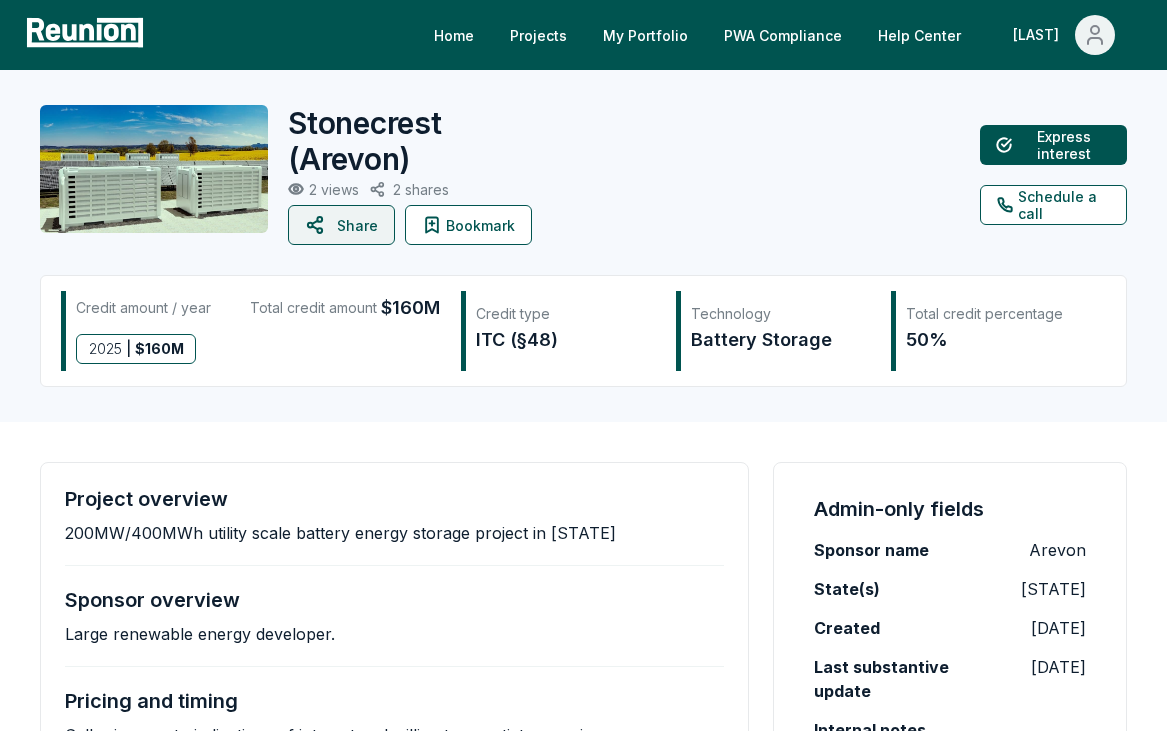 click on "Share" at bounding box center (341, 225) 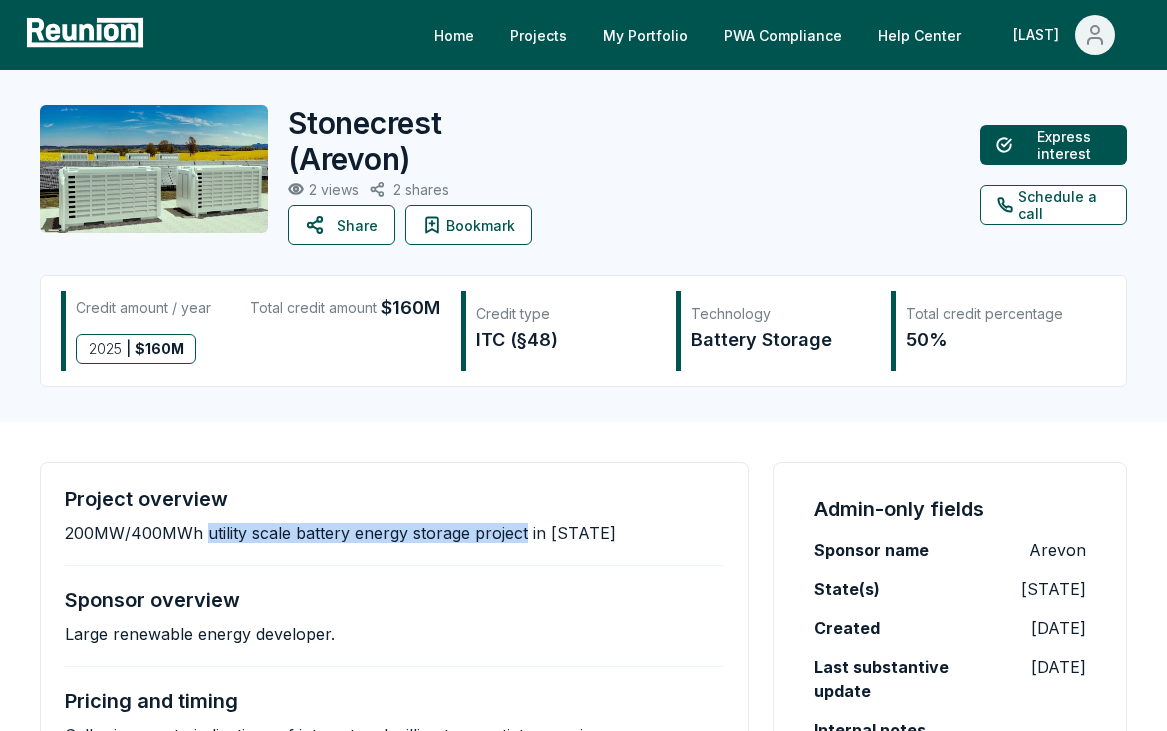 drag, startPoint x: 207, startPoint y: 536, endPoint x: 524, endPoint y: 529, distance: 317.07727 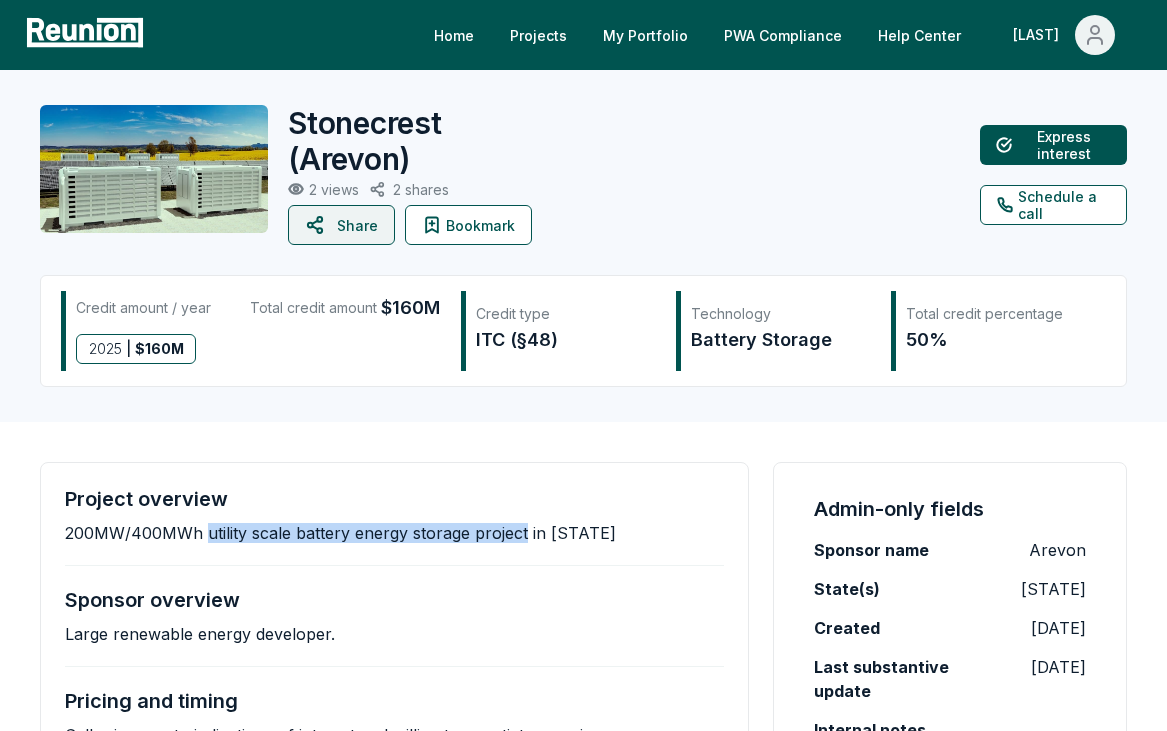 click on "Share" at bounding box center (341, 225) 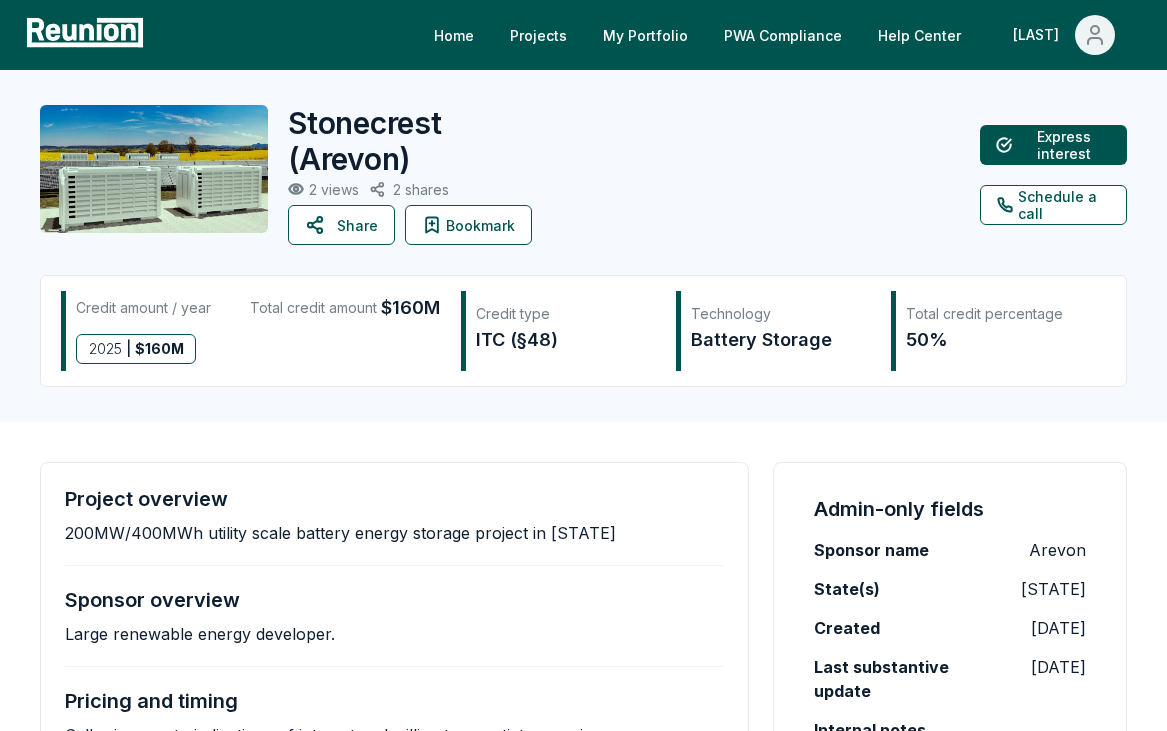 click on "200MW/400MWh utility scale battery energy storage project in California" at bounding box center [340, 533] 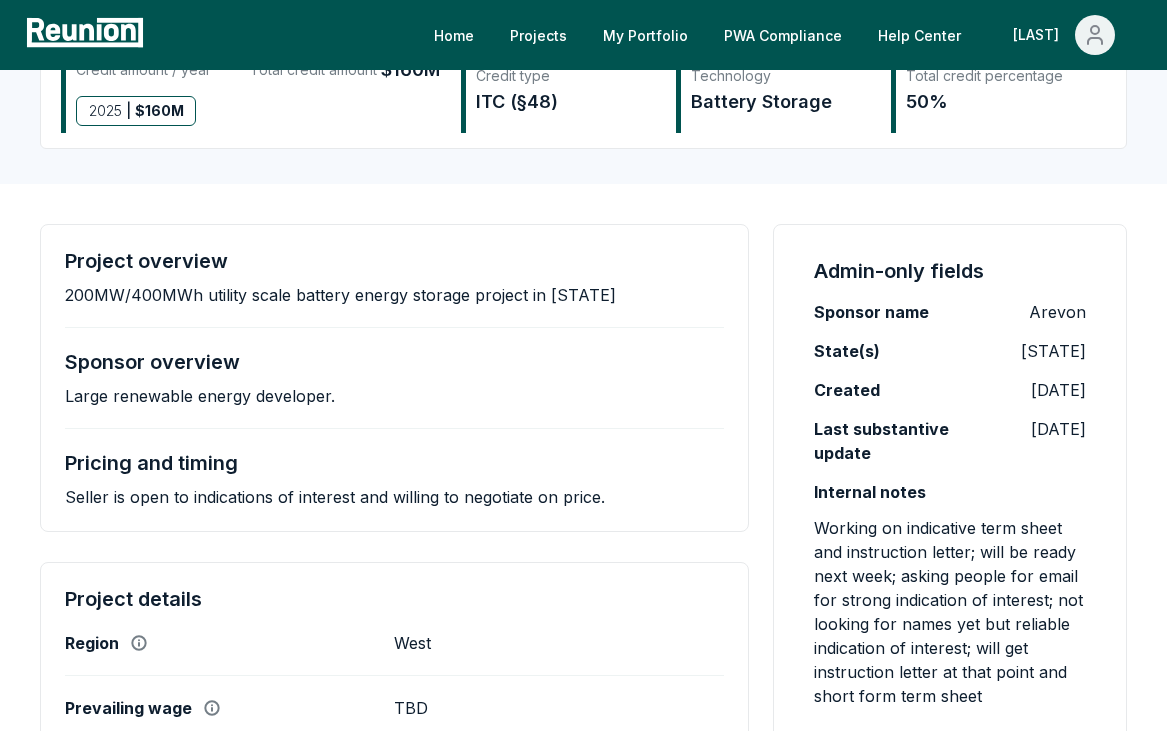 scroll, scrollTop: 243, scrollLeft: 0, axis: vertical 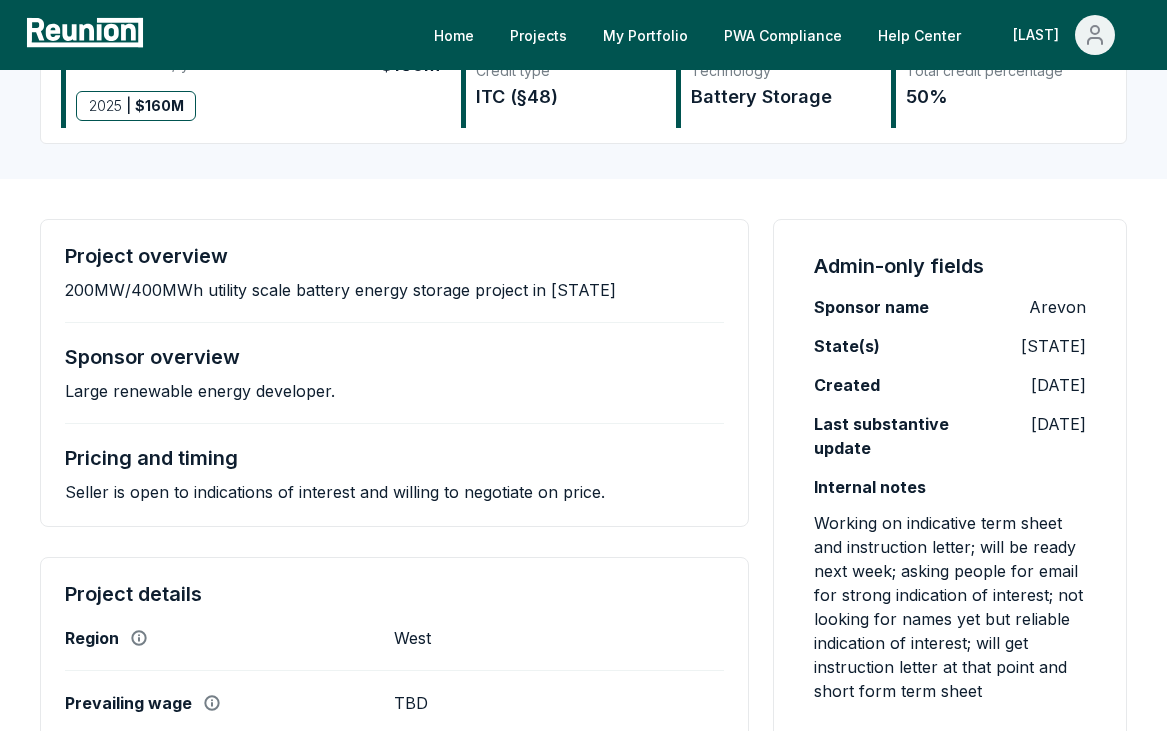 click on "Pricing and timing Seller is open to indications of interest and willing to negotiate on price." at bounding box center (394, 474) 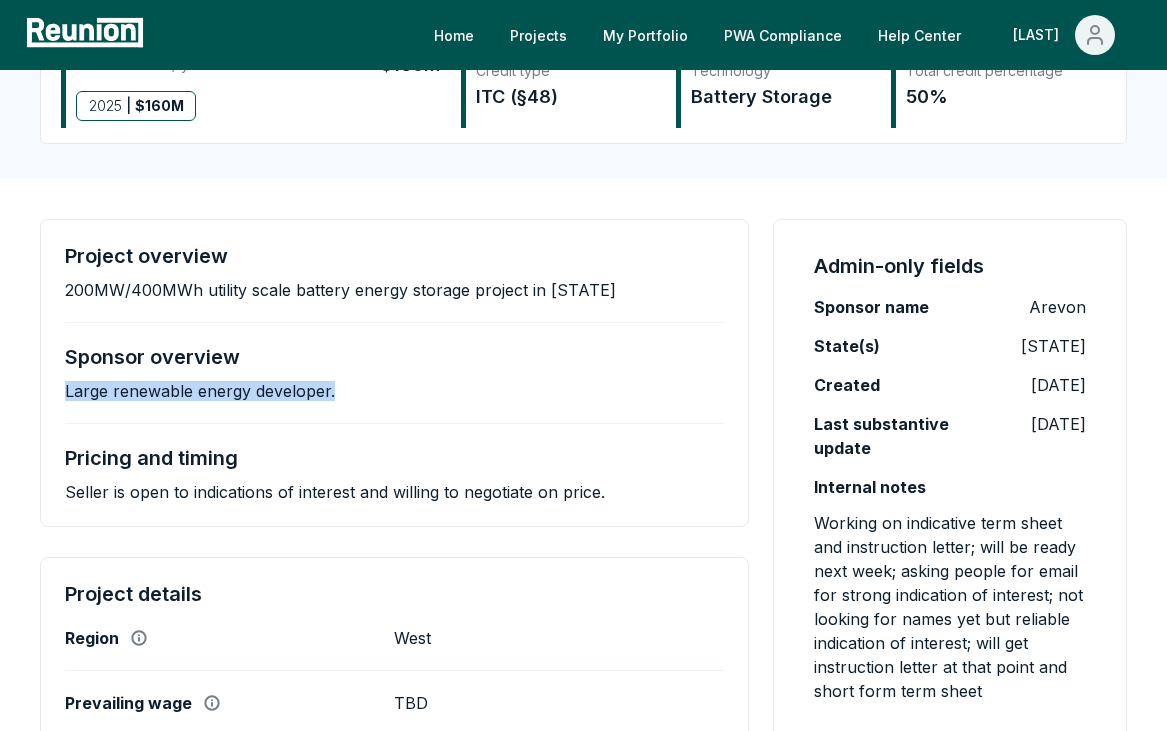 drag, startPoint x: 363, startPoint y: 384, endPoint x: 60, endPoint y: 396, distance: 303.23752 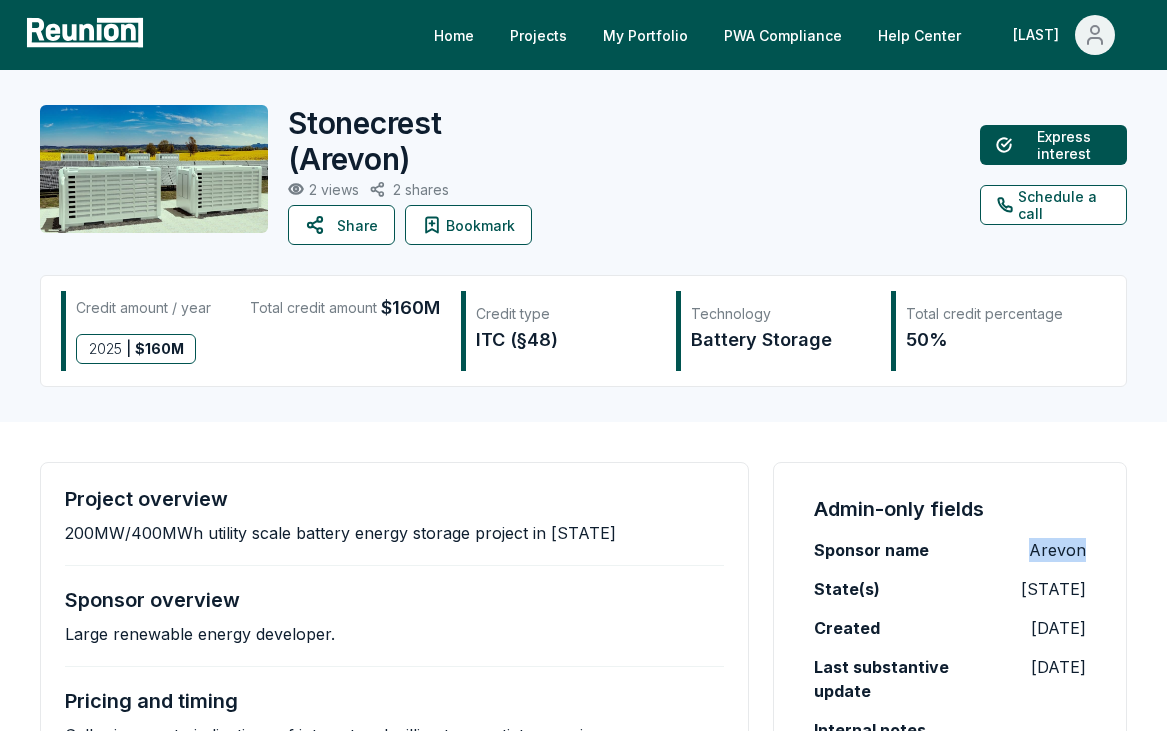 drag, startPoint x: 1022, startPoint y: 553, endPoint x: 1101, endPoint y: 553, distance: 79 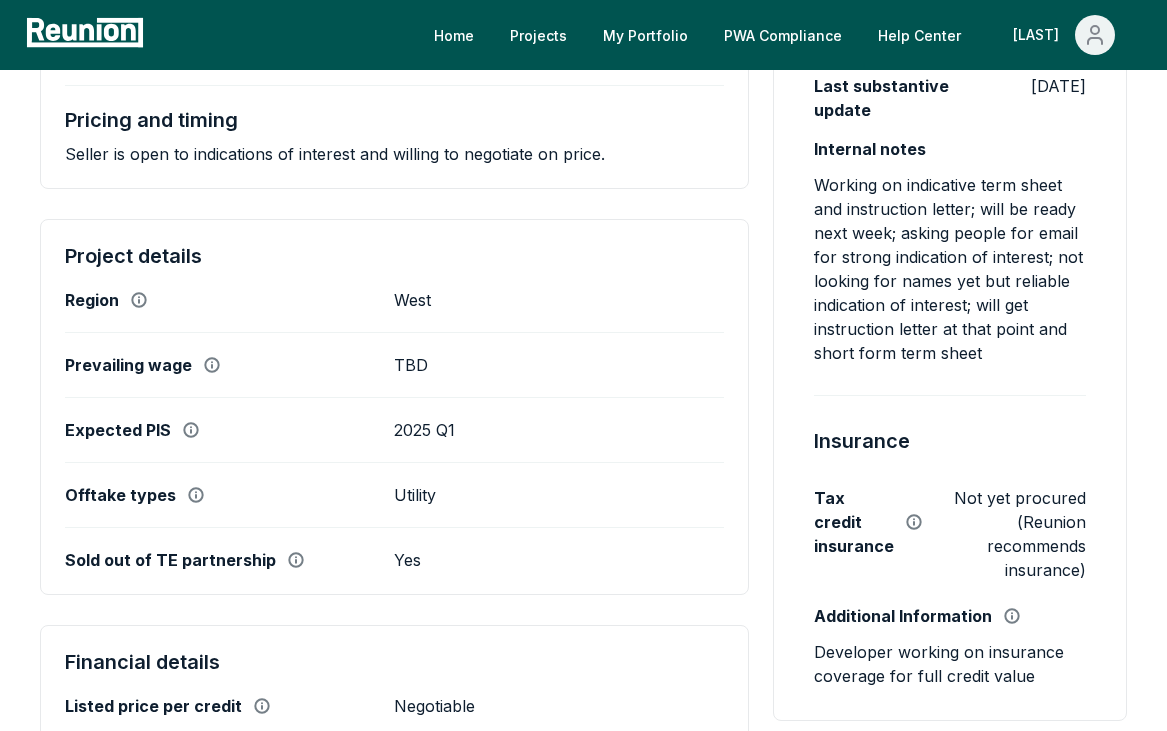 scroll, scrollTop: 603, scrollLeft: 0, axis: vertical 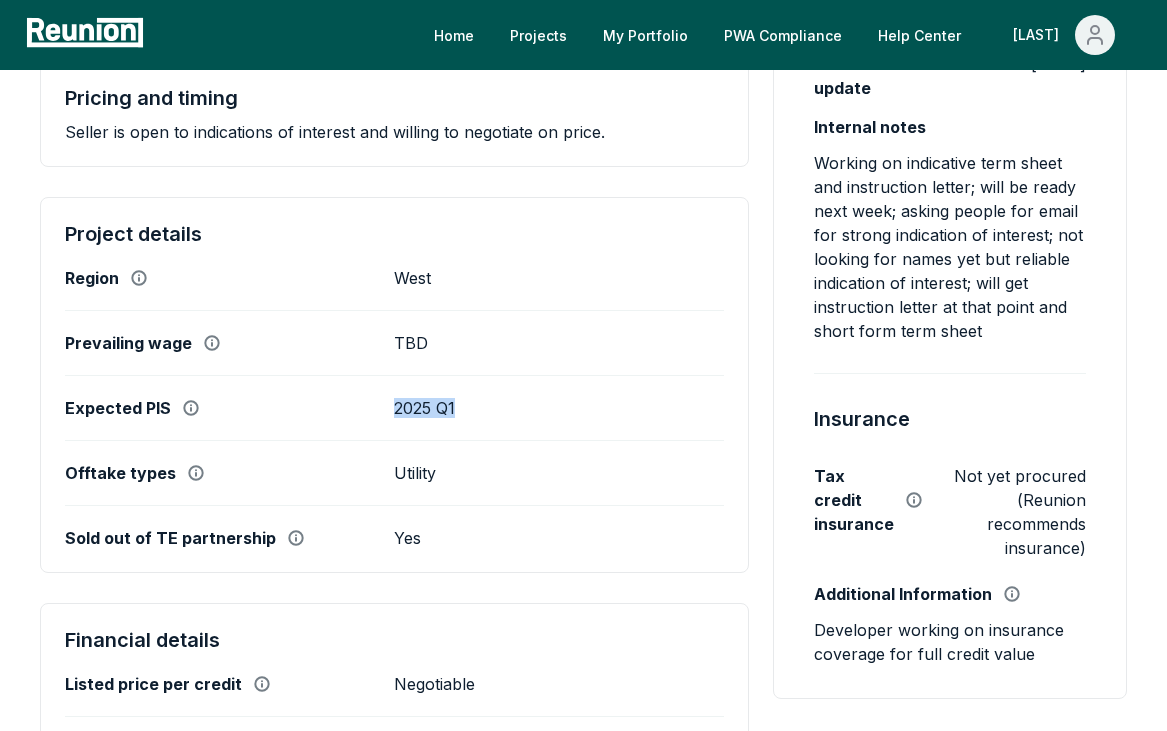 drag, startPoint x: 473, startPoint y: 413, endPoint x: 396, endPoint y: 413, distance: 77 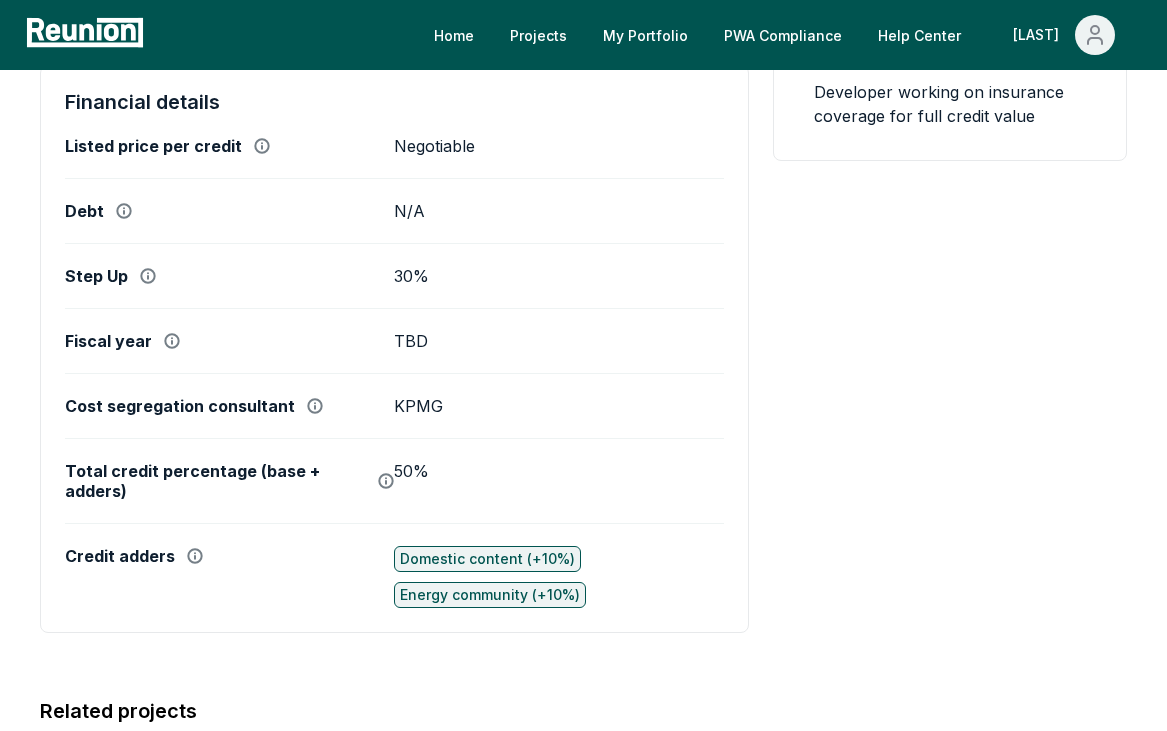 scroll, scrollTop: 1155, scrollLeft: 0, axis: vertical 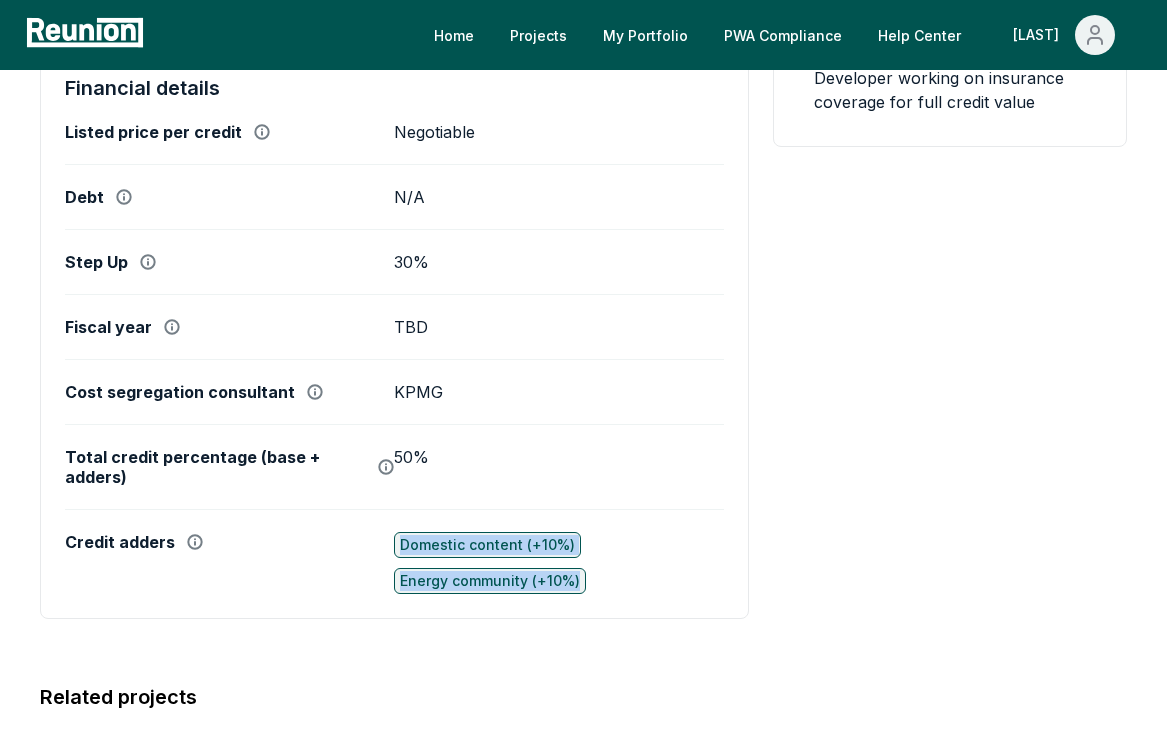 drag, startPoint x: 614, startPoint y: 585, endPoint x: 395, endPoint y: 531, distance: 225.55931 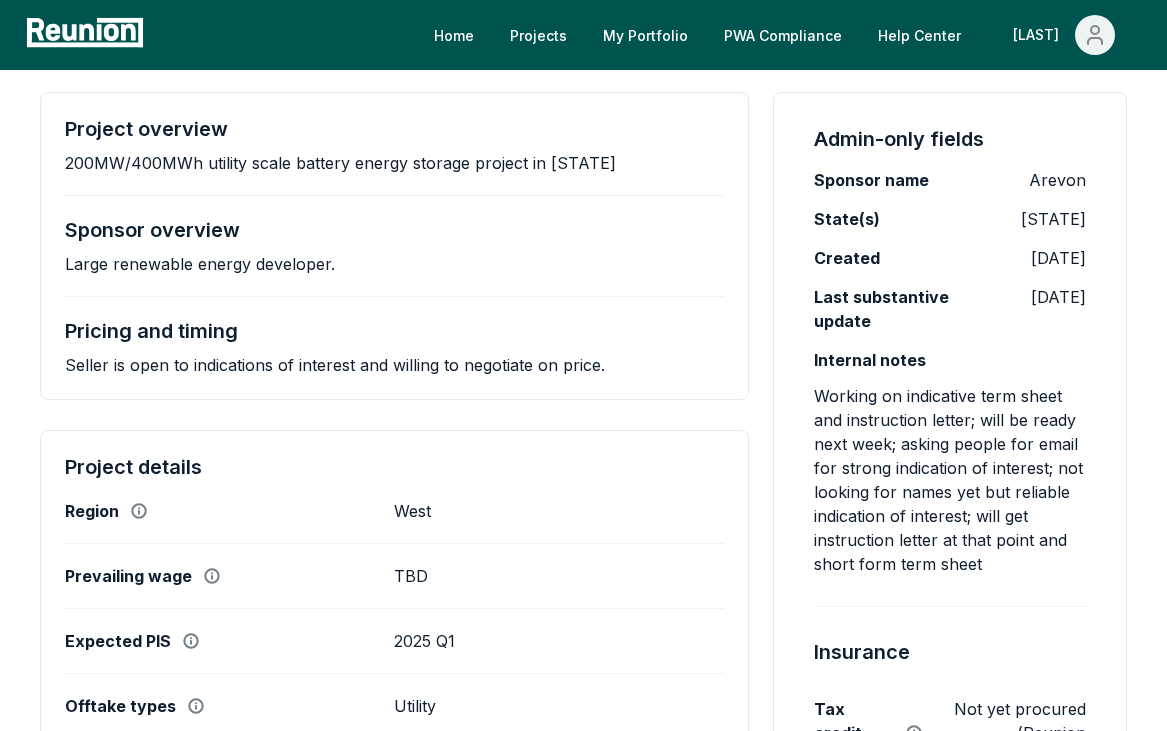 scroll, scrollTop: 0, scrollLeft: 0, axis: both 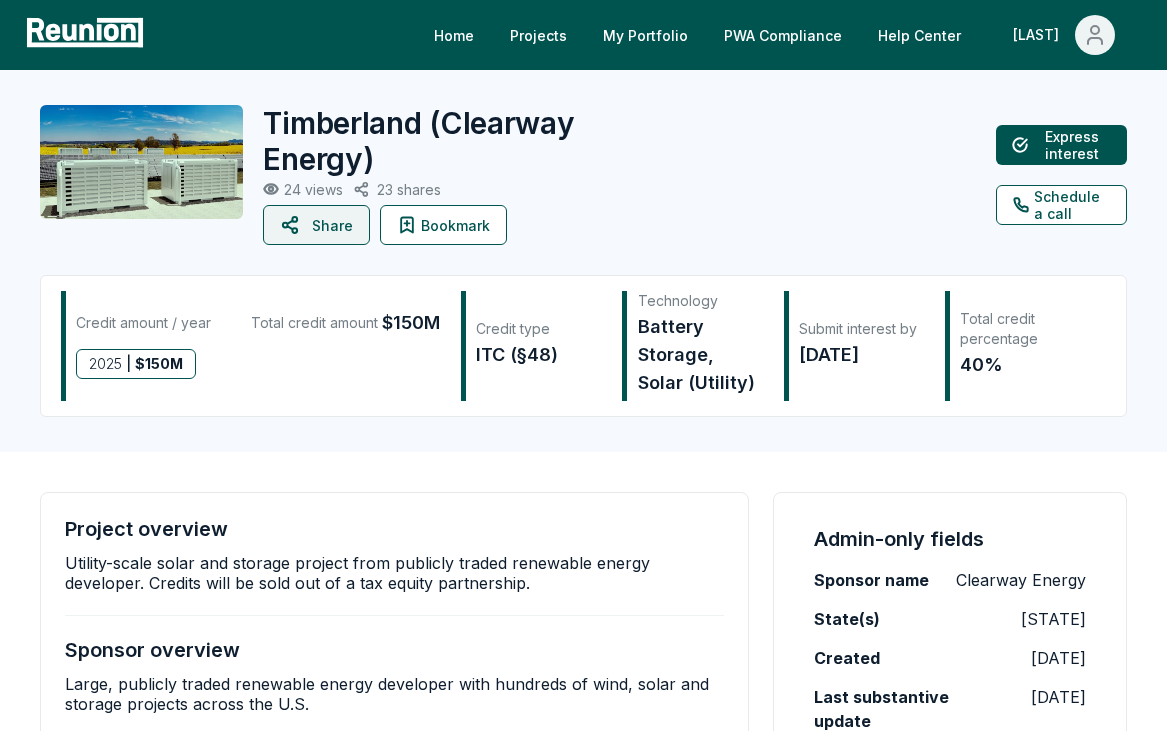 click on "Share" at bounding box center (316, 225) 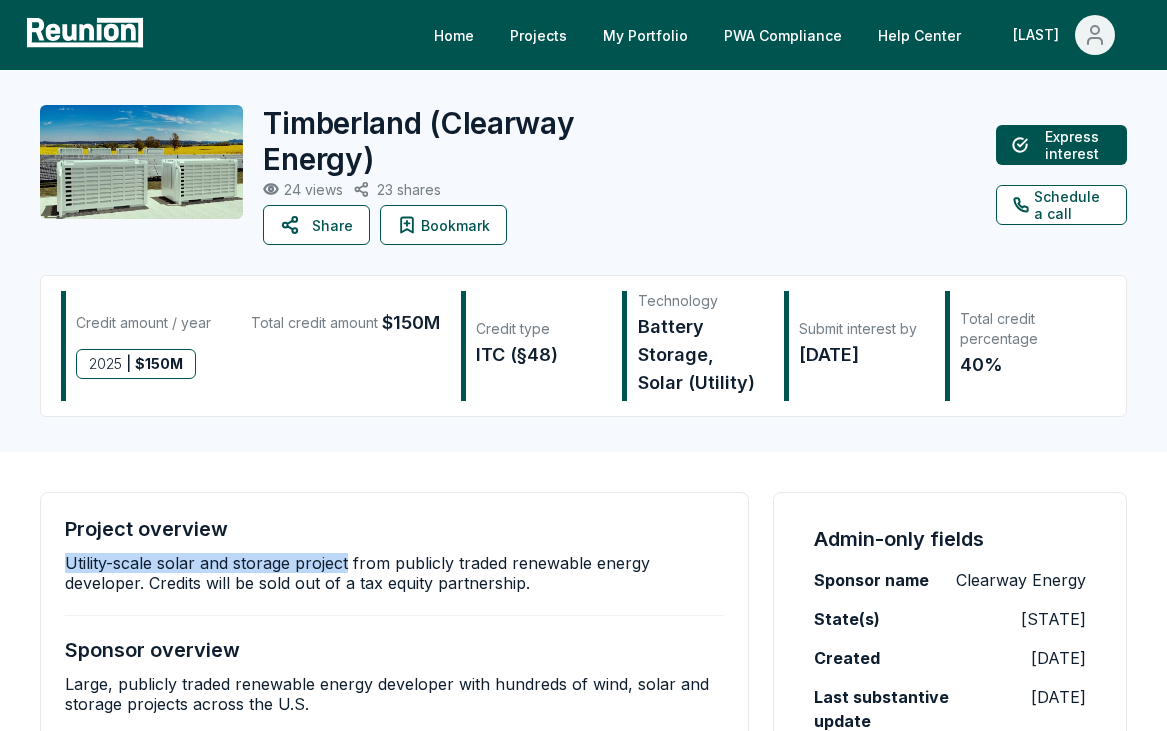 drag, startPoint x: 67, startPoint y: 567, endPoint x: 346, endPoint y: 559, distance: 279.1147 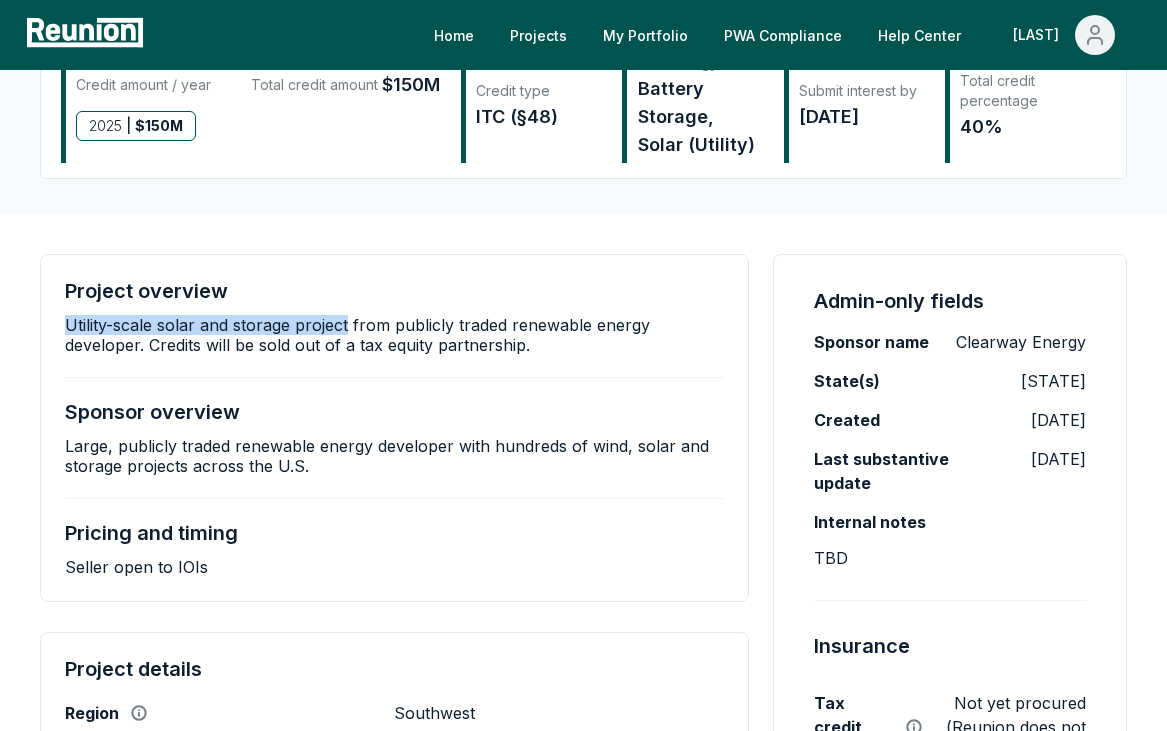 scroll, scrollTop: 215, scrollLeft: 0, axis: vertical 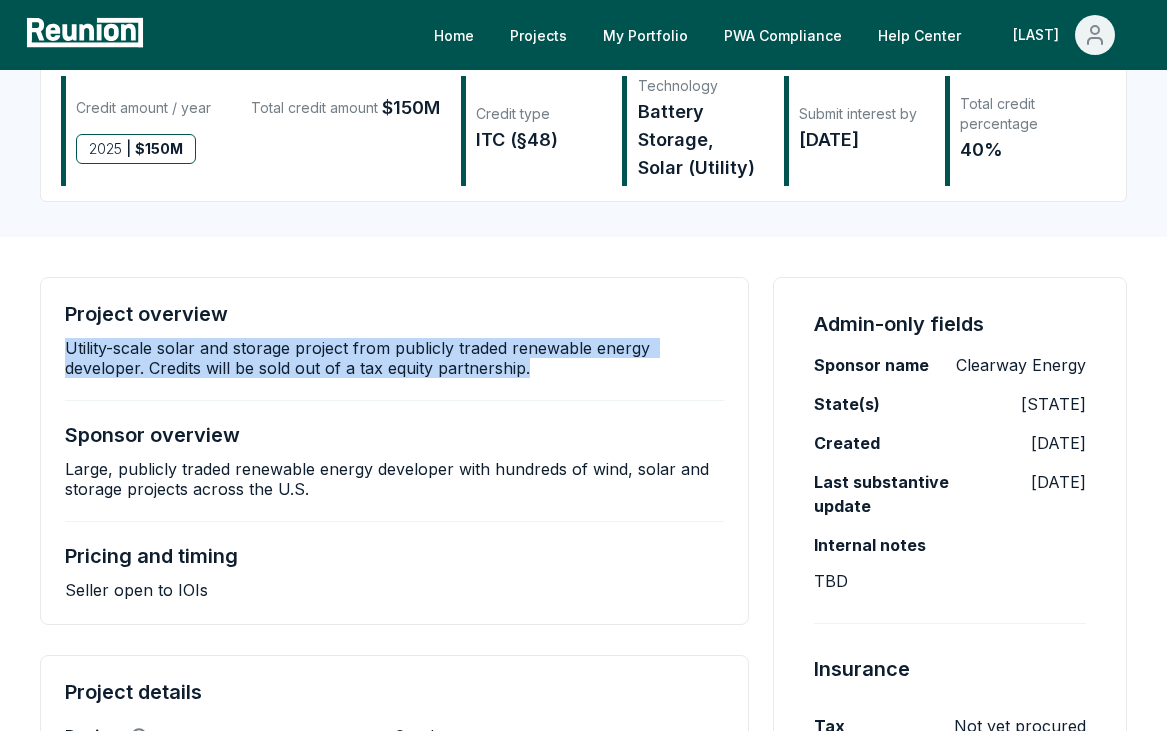 drag, startPoint x: 556, startPoint y: 369, endPoint x: 63, endPoint y: 351, distance: 493.3285 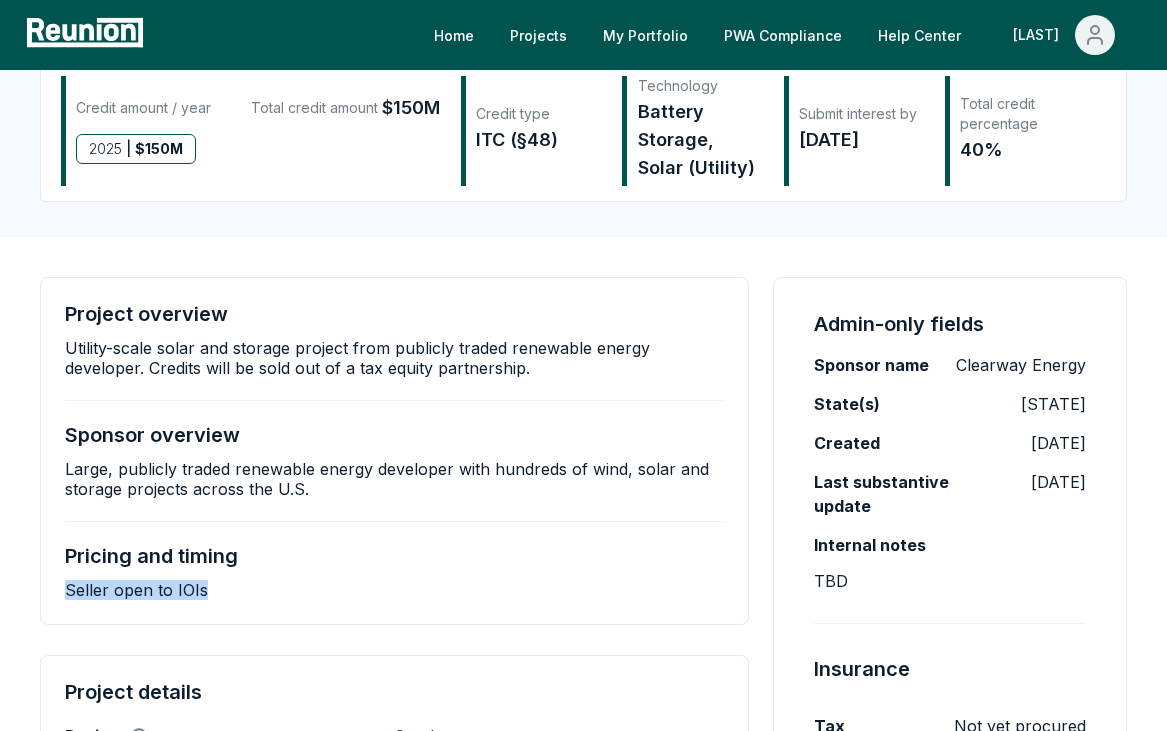 drag, startPoint x: 218, startPoint y: 590, endPoint x: 55, endPoint y: 595, distance: 163.07668 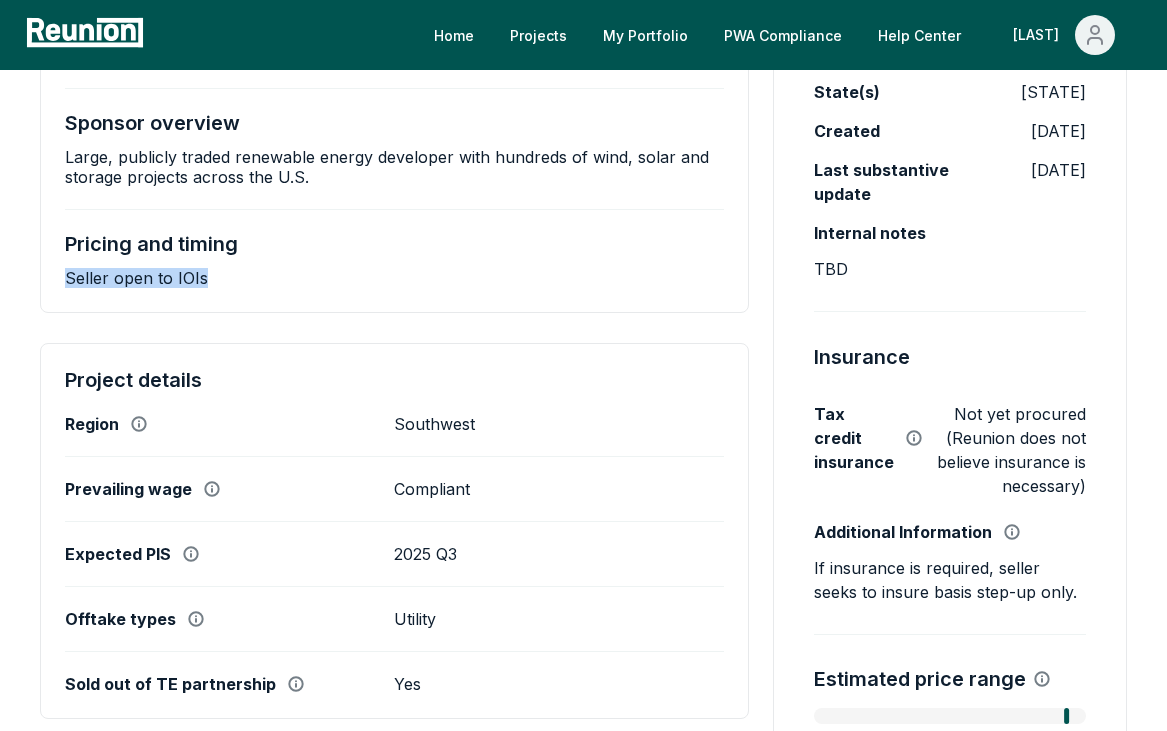 scroll, scrollTop: 537, scrollLeft: 0, axis: vertical 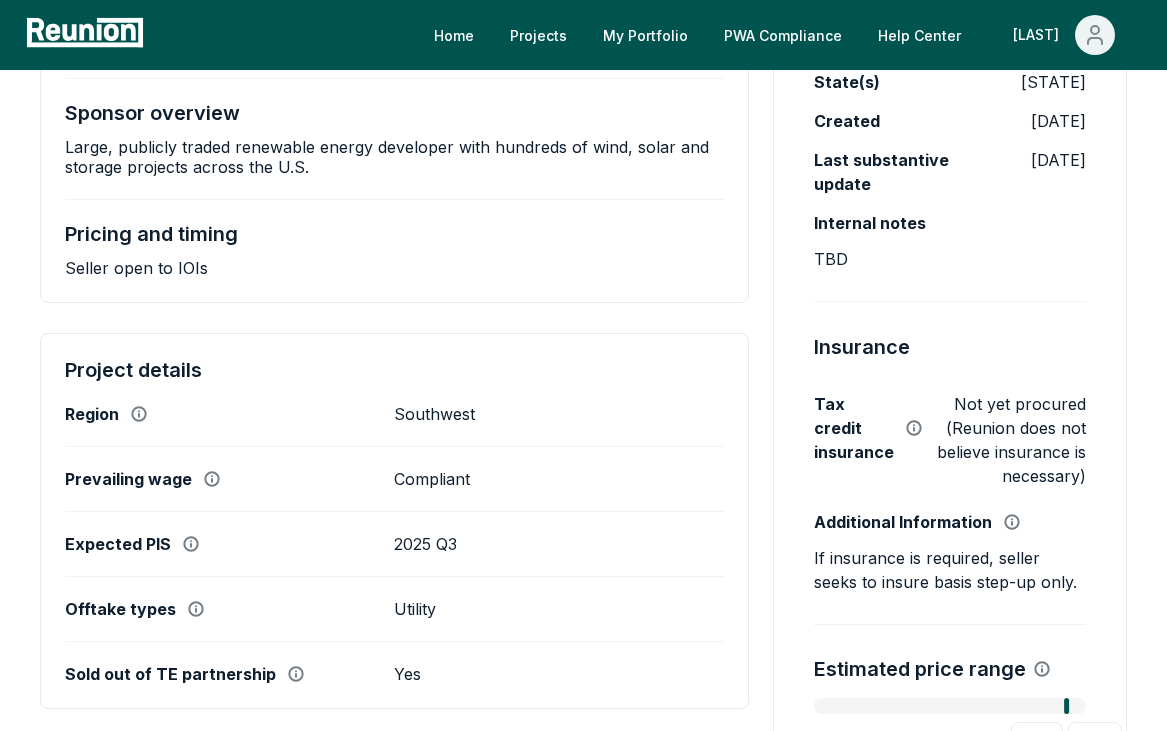 drag, startPoint x: 485, startPoint y: 464, endPoint x: 420, endPoint y: 464, distance: 65 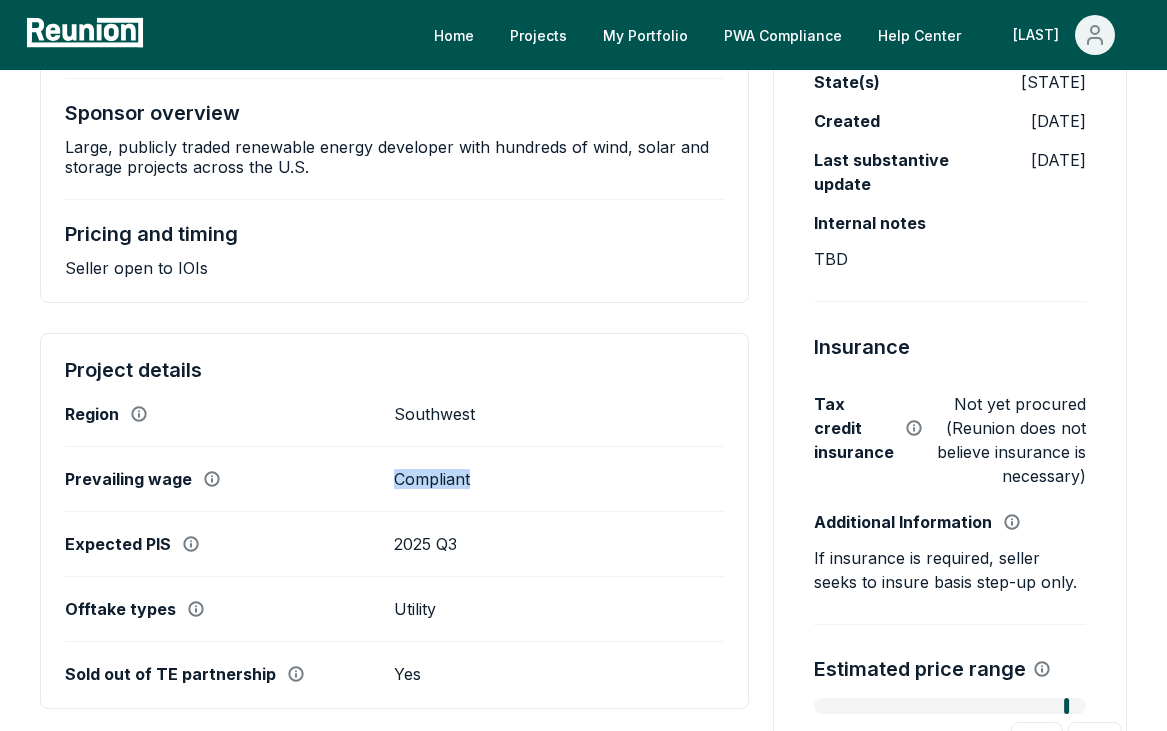 drag, startPoint x: 513, startPoint y: 475, endPoint x: 379, endPoint y: 477, distance: 134.01492 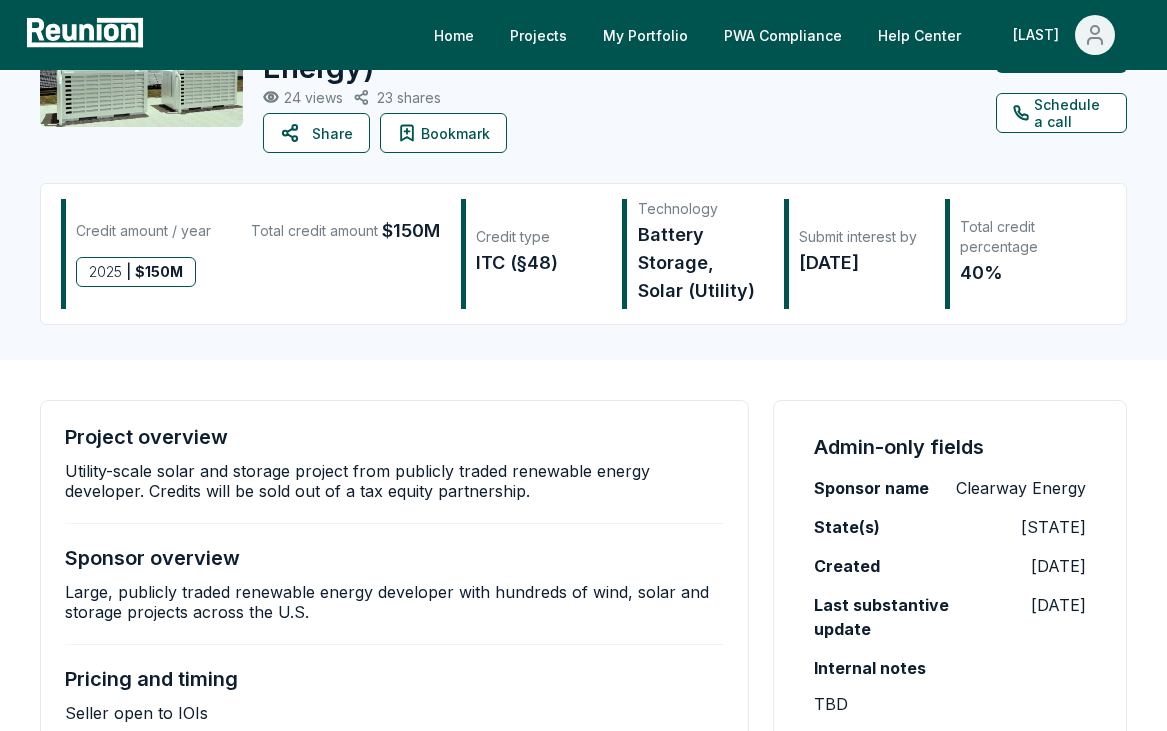 scroll, scrollTop: 106, scrollLeft: 0, axis: vertical 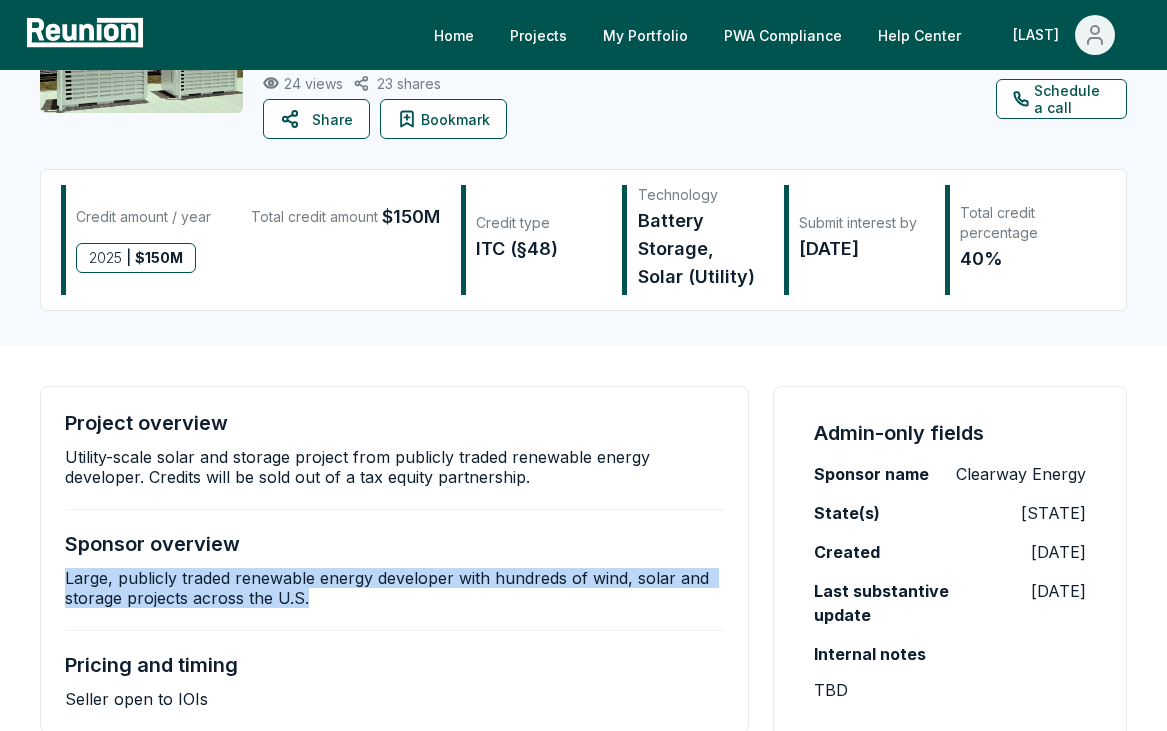 drag, startPoint x: 310, startPoint y: 596, endPoint x: 68, endPoint y: 582, distance: 242.40462 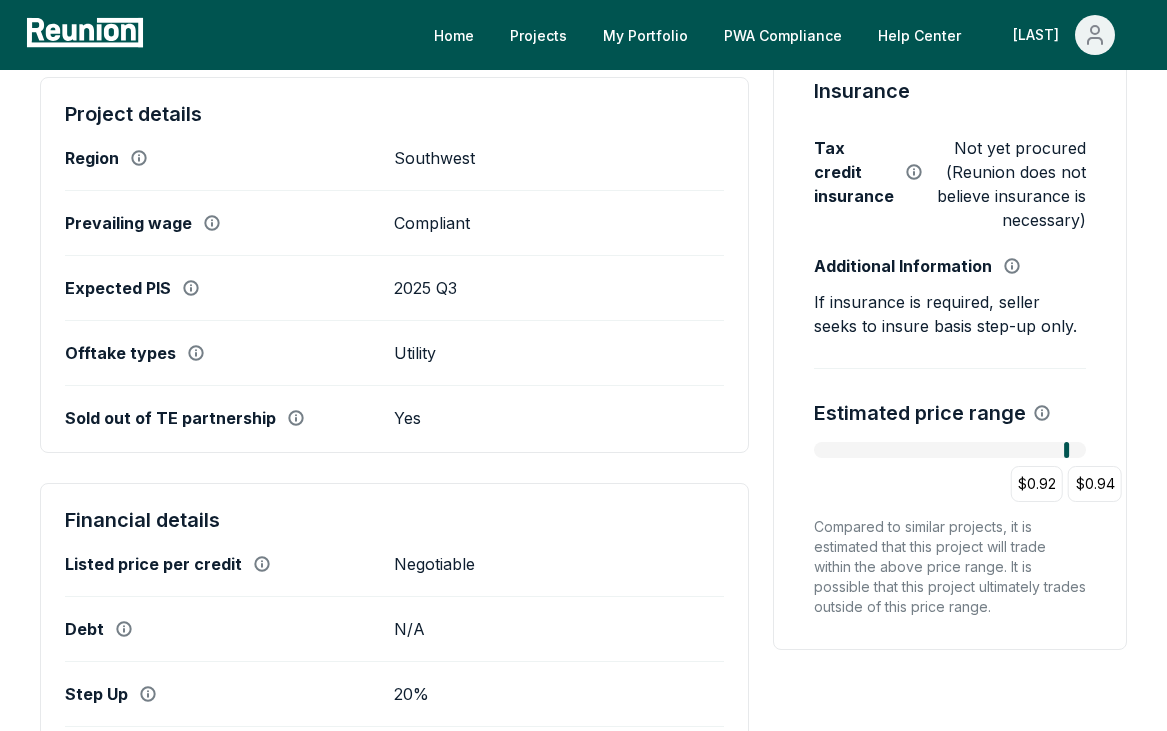 scroll, scrollTop: 786, scrollLeft: 0, axis: vertical 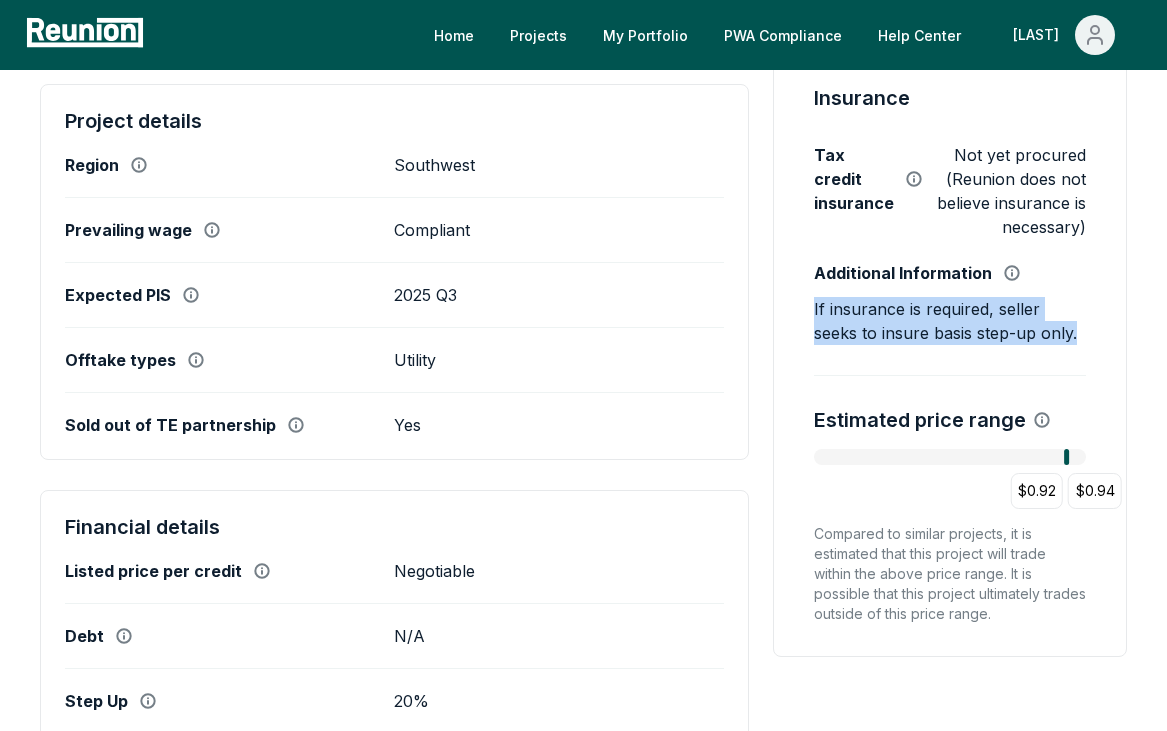 drag, startPoint x: 1053, startPoint y: 338, endPoint x: 812, endPoint y: 309, distance: 242.73854 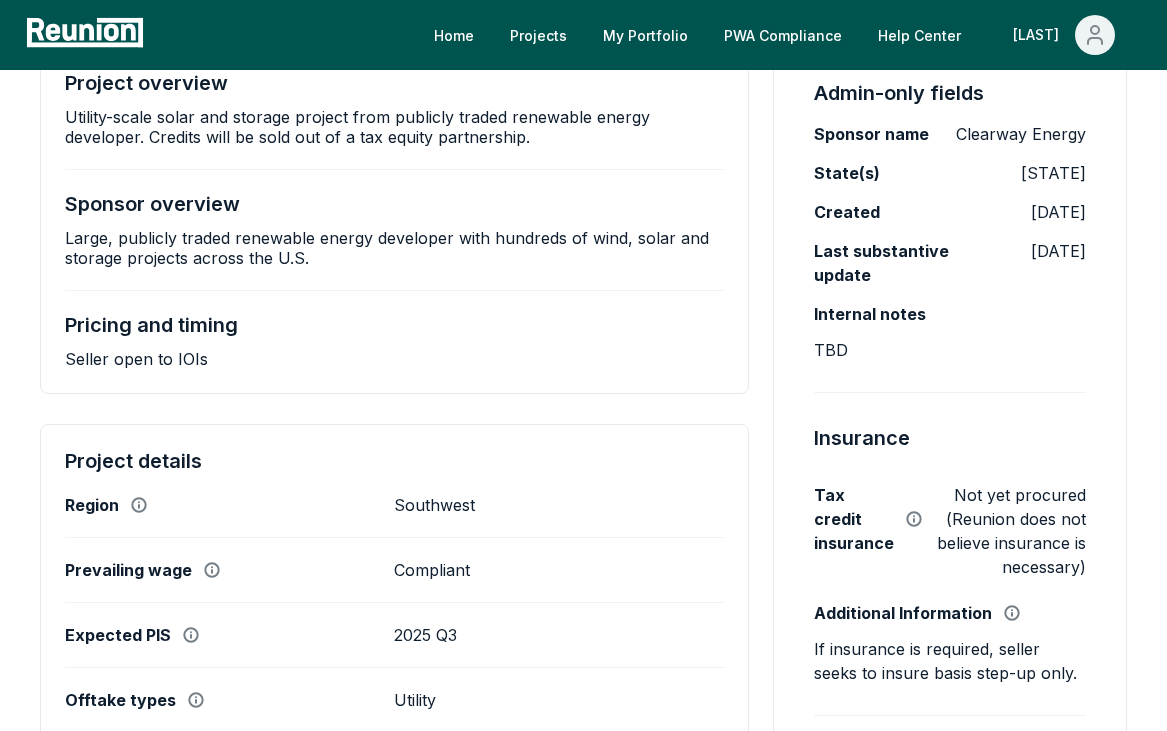 scroll, scrollTop: 467, scrollLeft: 0, axis: vertical 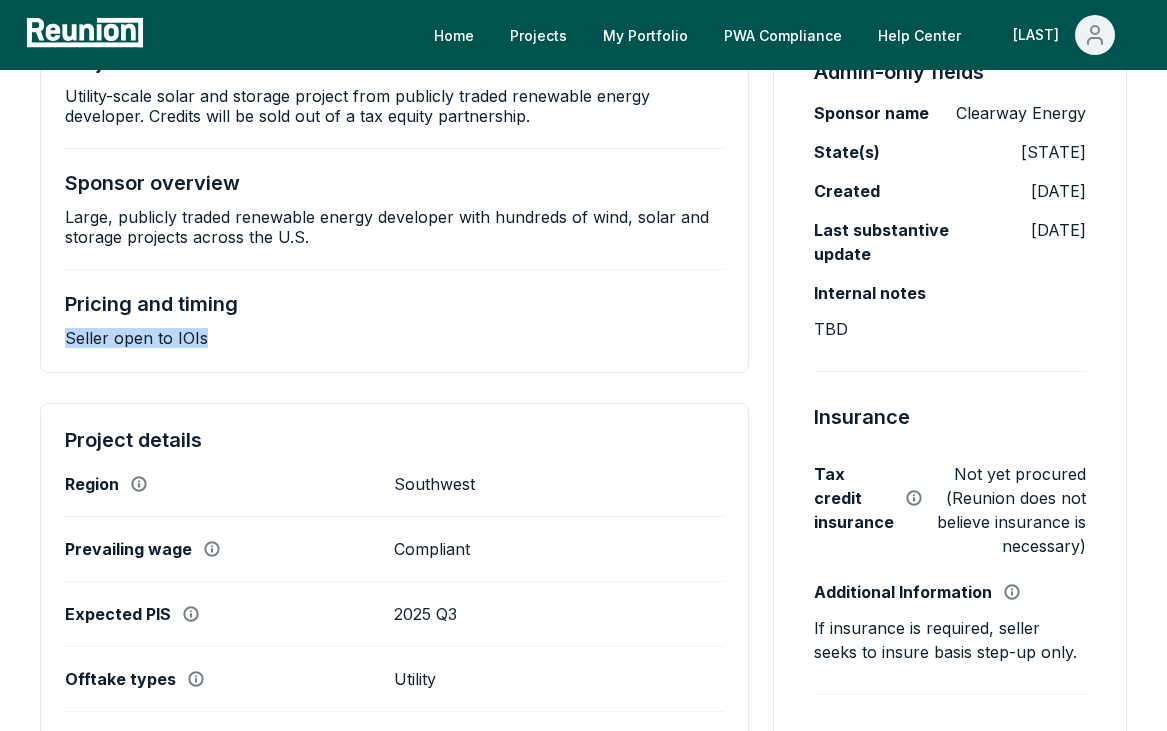 drag, startPoint x: 221, startPoint y: 334, endPoint x: 68, endPoint y: 334, distance: 153 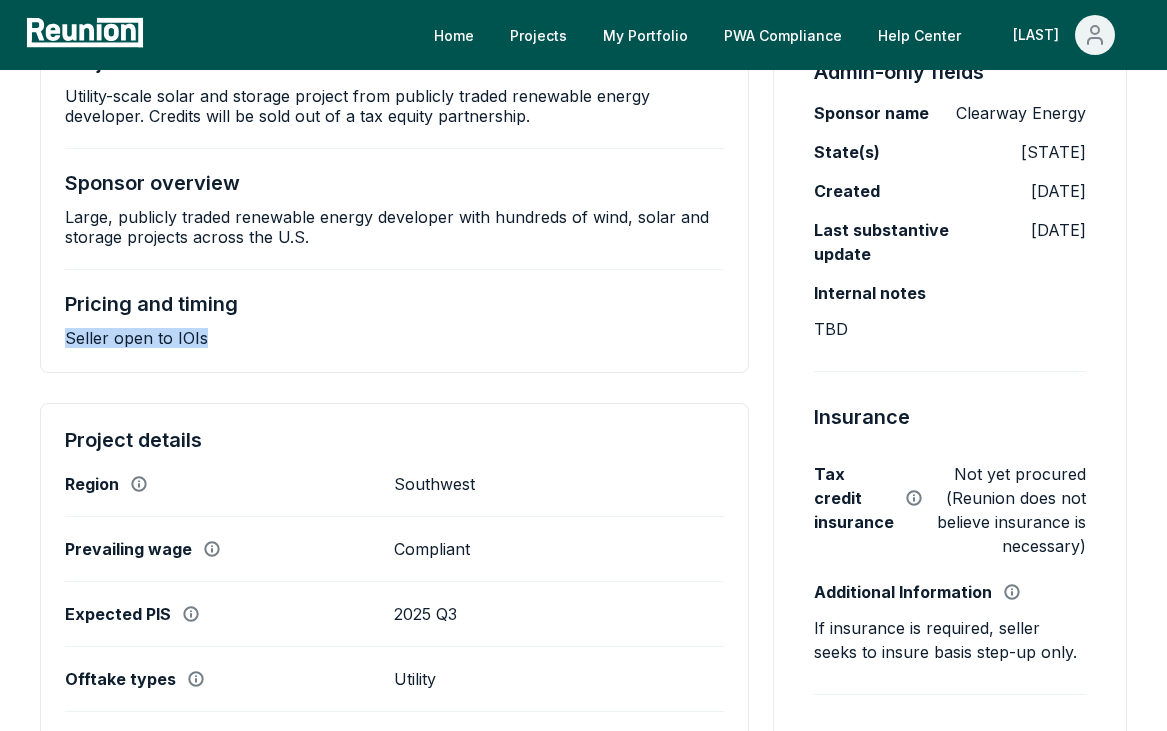 copy on "Seller open to IOIs" 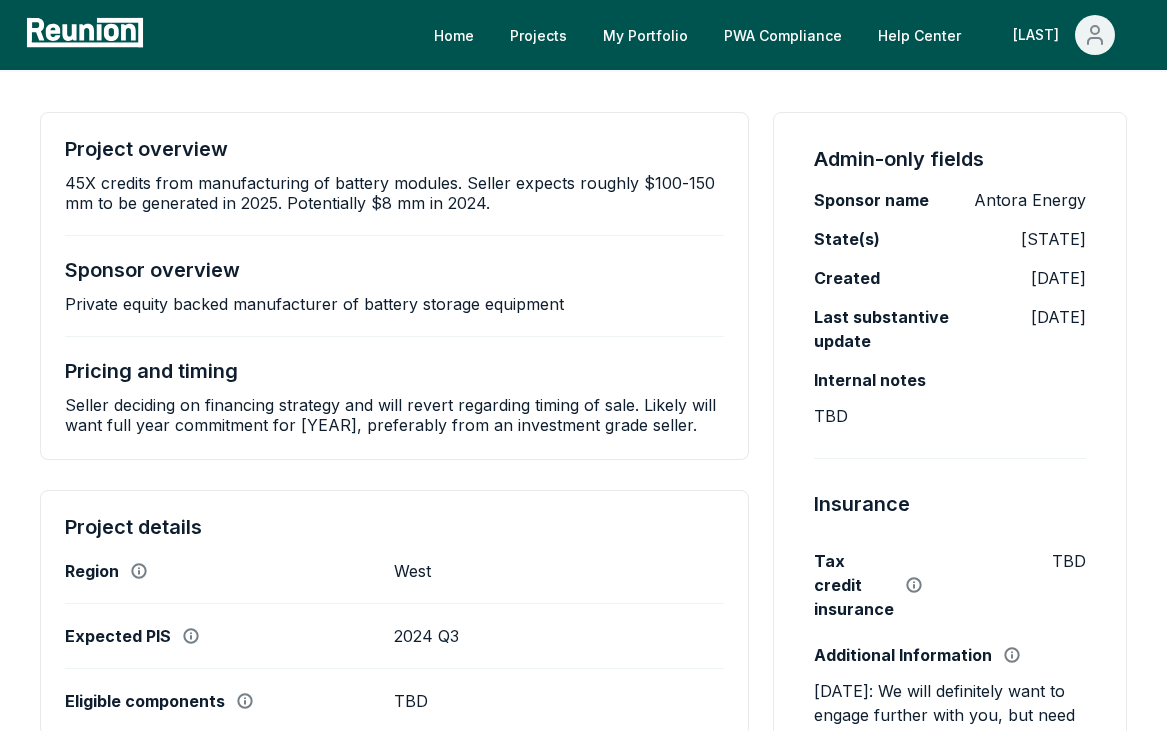 scroll, scrollTop: 0, scrollLeft: 0, axis: both 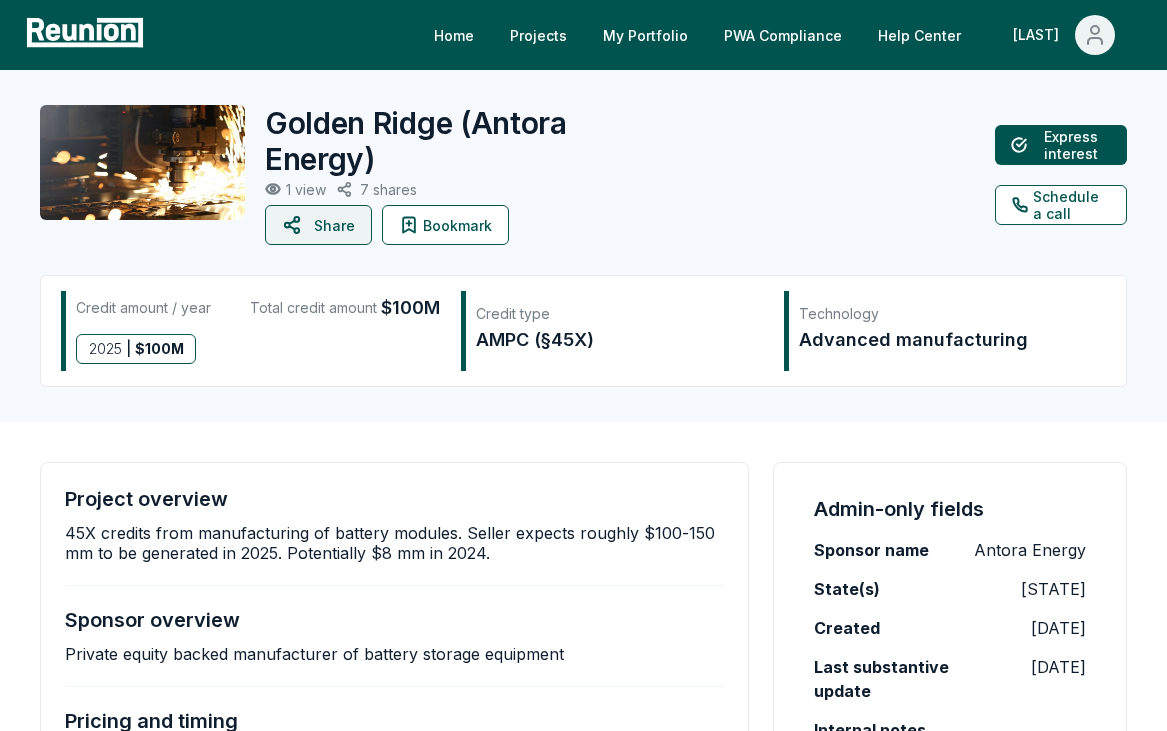click on "Share" at bounding box center (318, 225) 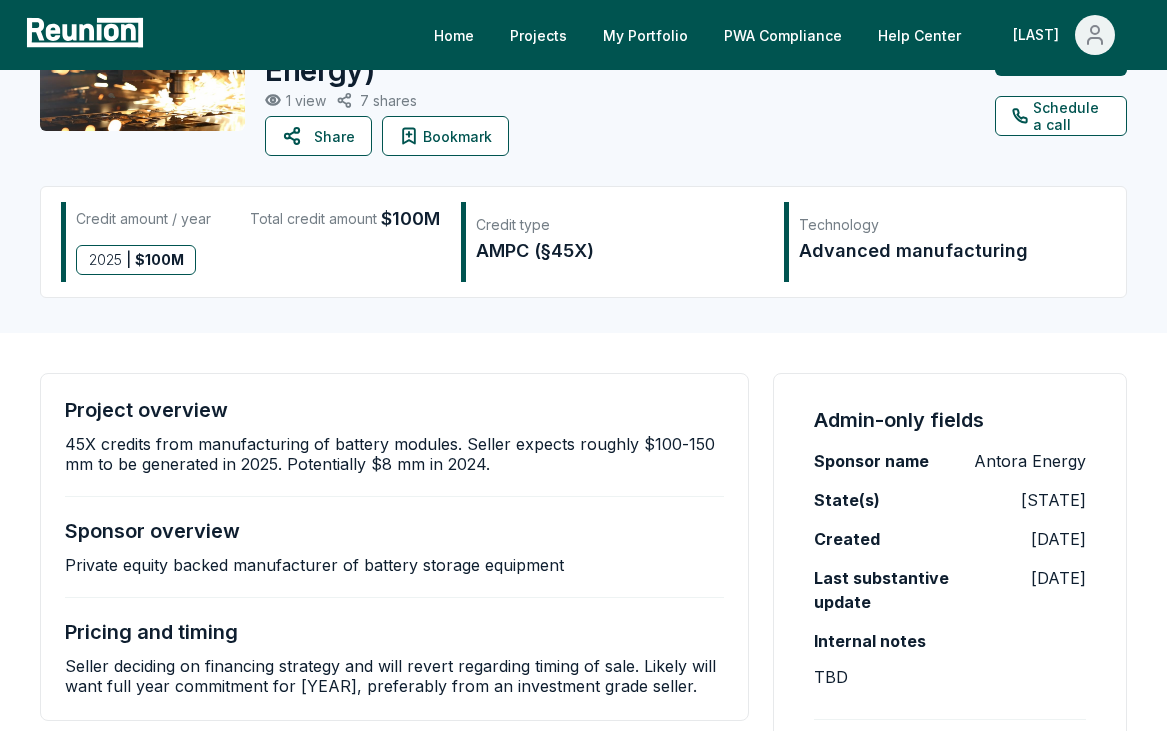 scroll, scrollTop: 80, scrollLeft: 0, axis: vertical 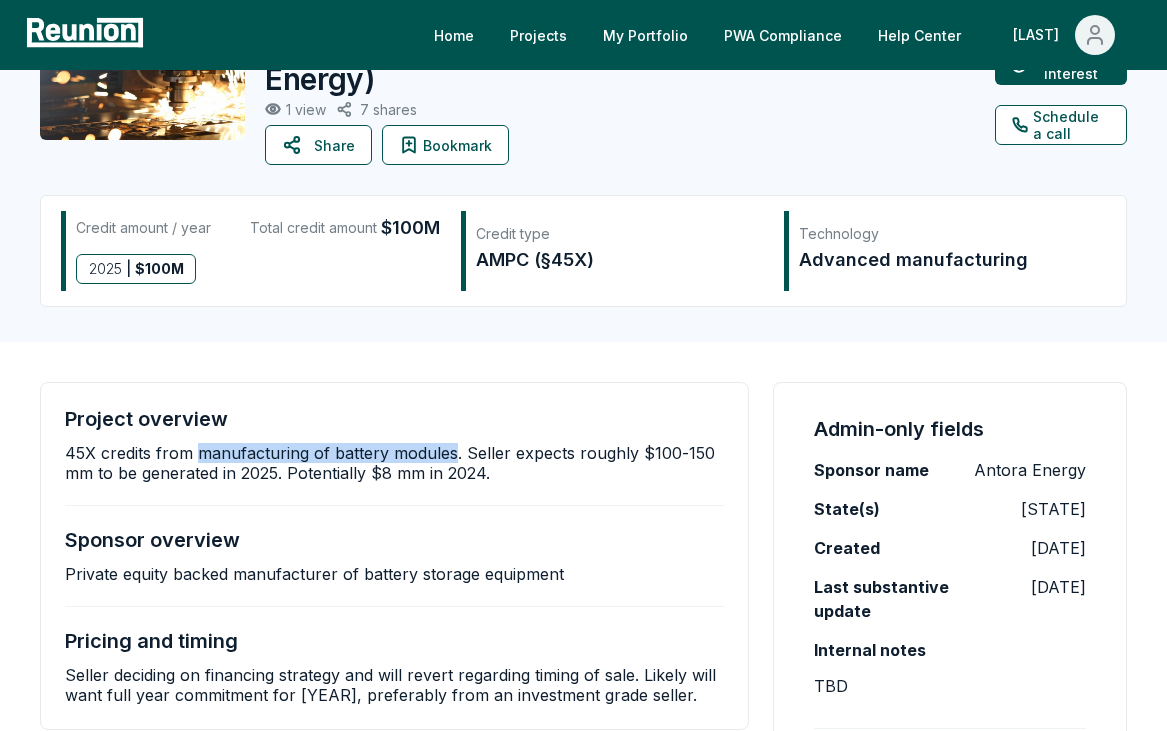 drag, startPoint x: 195, startPoint y: 456, endPoint x: 451, endPoint y: 449, distance: 256.09567 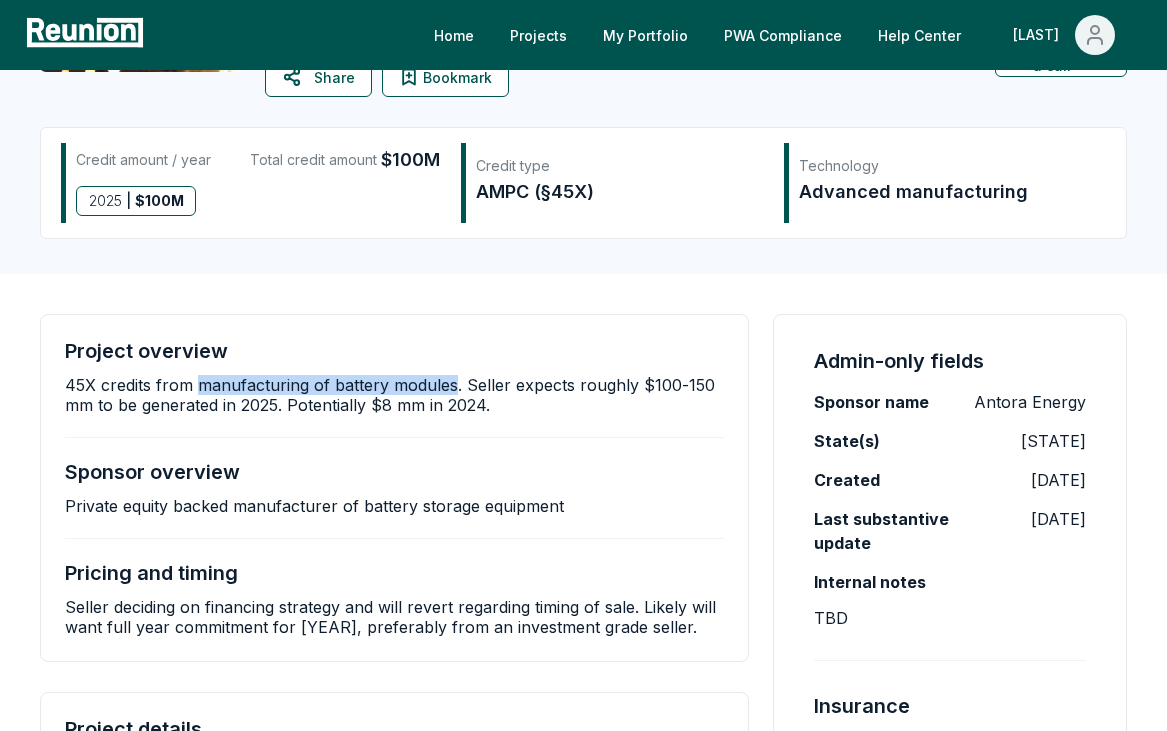 scroll, scrollTop: 178, scrollLeft: 0, axis: vertical 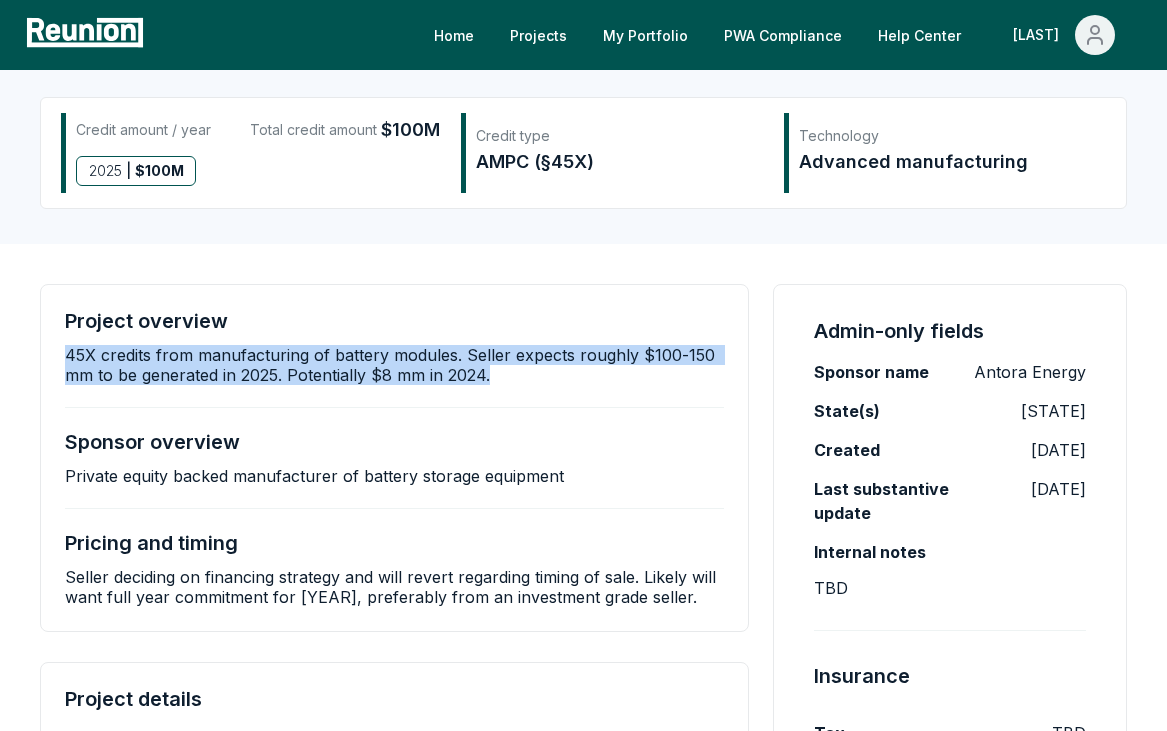 drag, startPoint x: 534, startPoint y: 373, endPoint x: 64, endPoint y: 354, distance: 470.38388 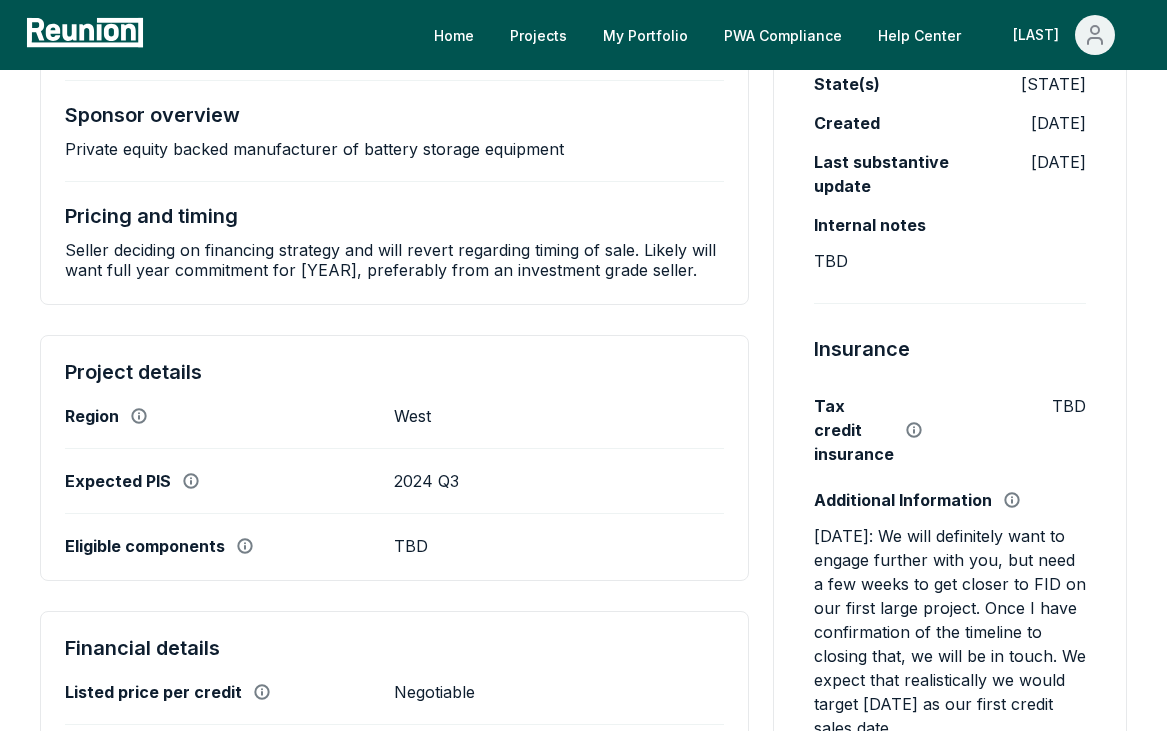 scroll, scrollTop: 516, scrollLeft: 0, axis: vertical 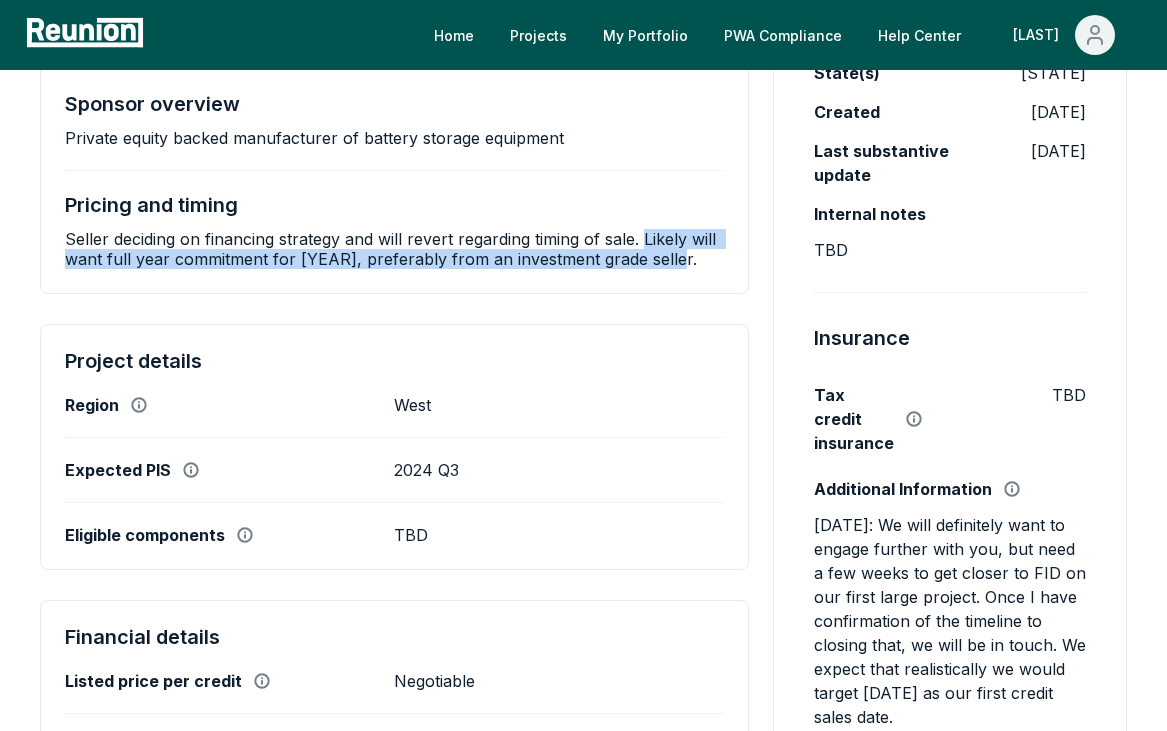 drag, startPoint x: 647, startPoint y: 239, endPoint x: 681, endPoint y: 264, distance: 42.201897 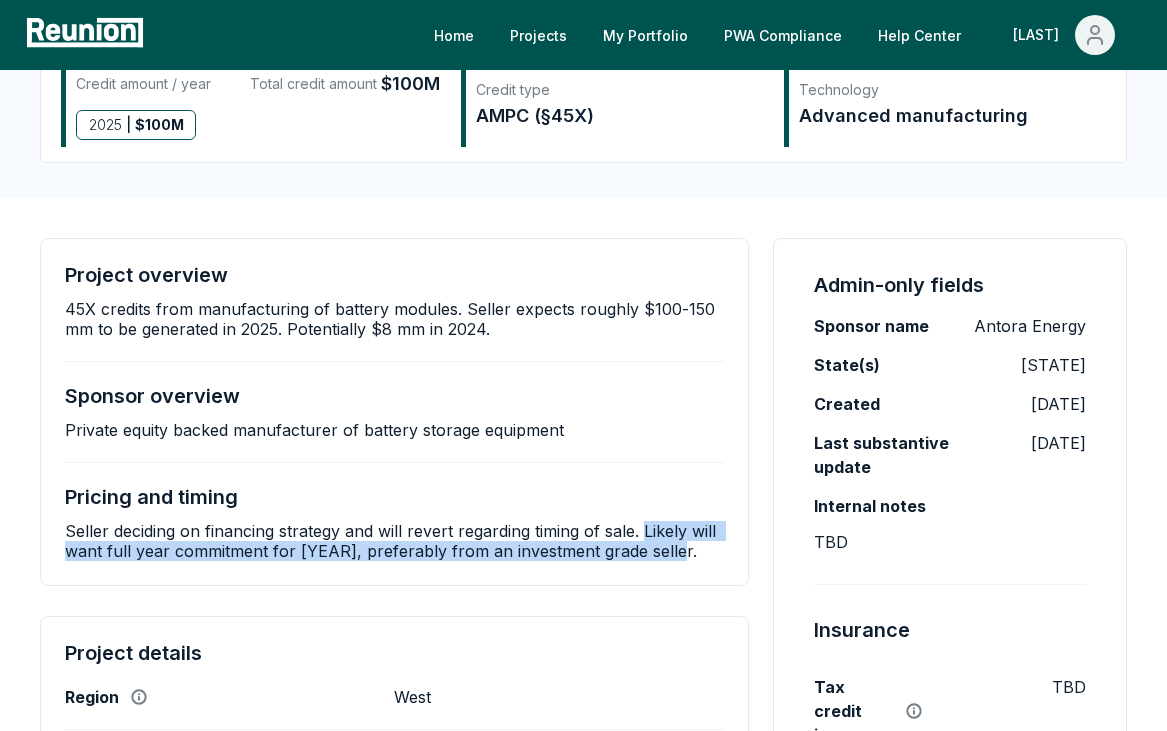 scroll, scrollTop: 250, scrollLeft: 0, axis: vertical 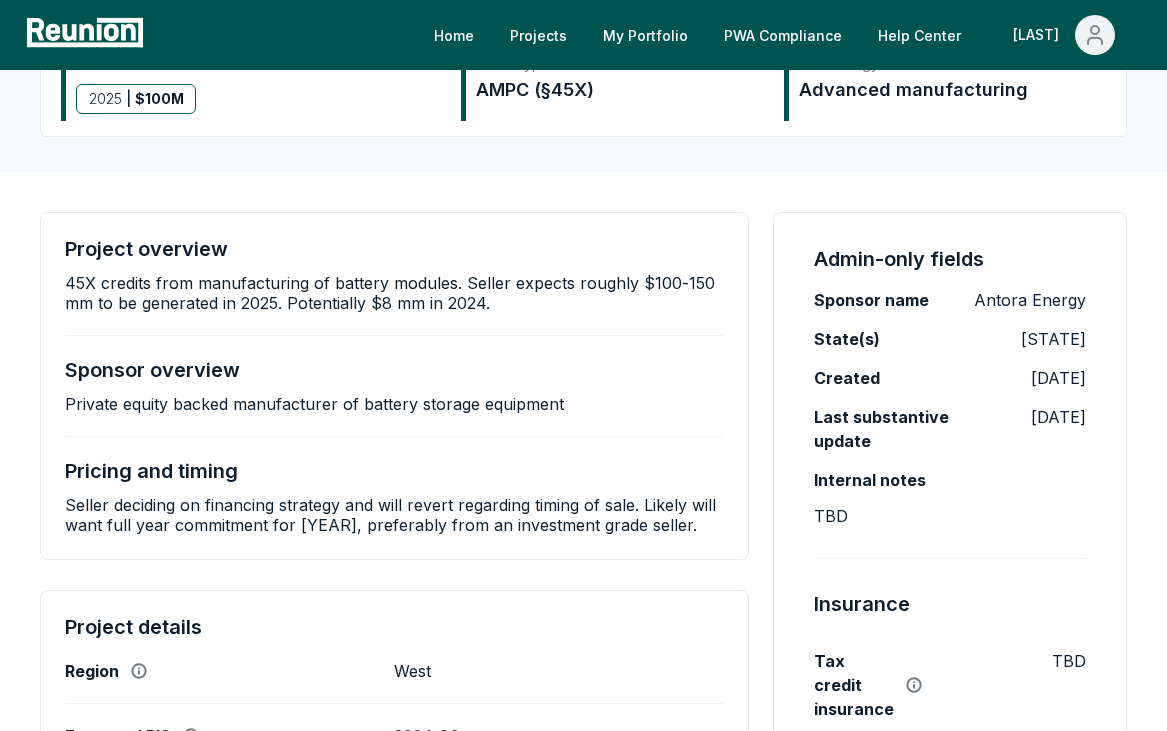 click on "Seller deciding on financing strategy and will revert regarding timing of sale. Likely will want full year commitment for 2025, preferably from an investment grade seller." at bounding box center [394, 515] 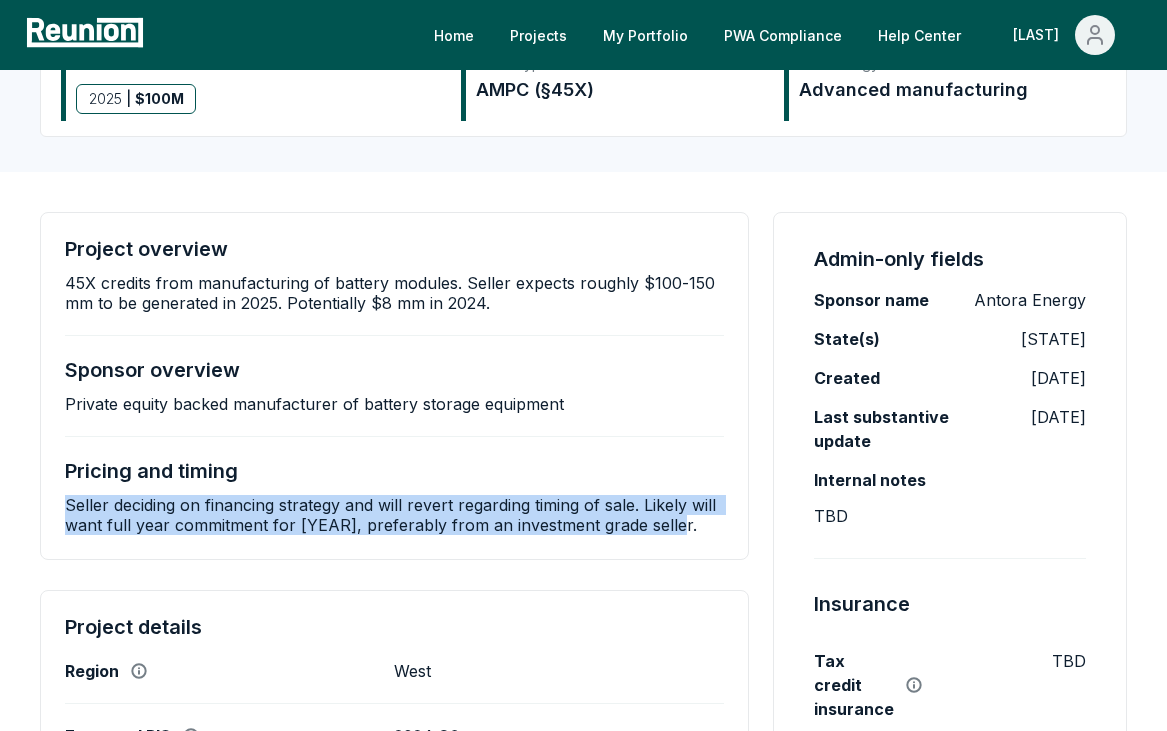 drag, startPoint x: 680, startPoint y: 525, endPoint x: 67, endPoint y: 507, distance: 613.2642 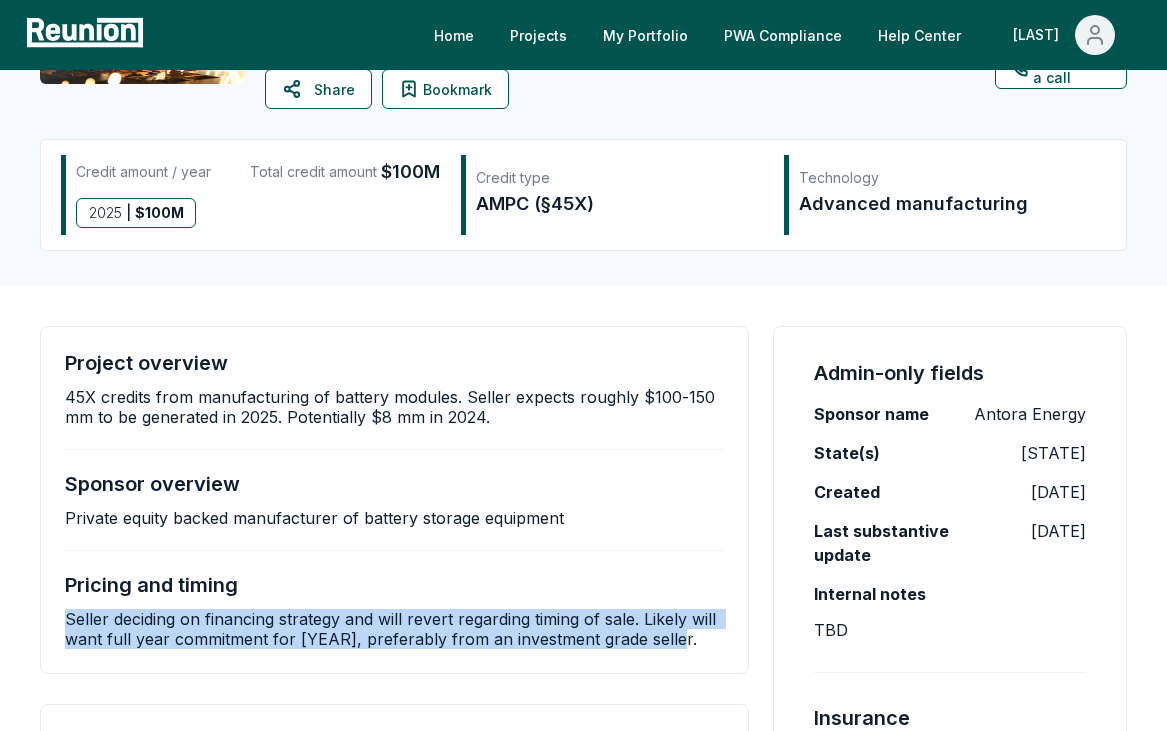 scroll, scrollTop: 169, scrollLeft: 0, axis: vertical 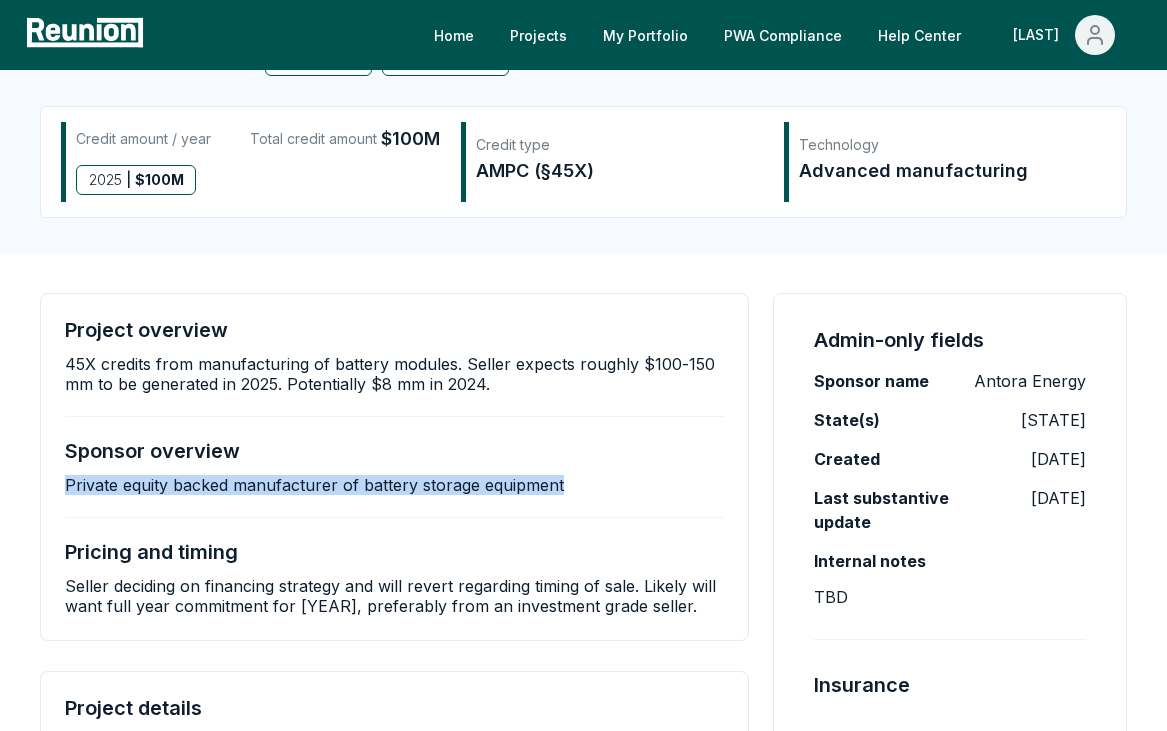 drag, startPoint x: 63, startPoint y: 489, endPoint x: 575, endPoint y: 482, distance: 512.04785 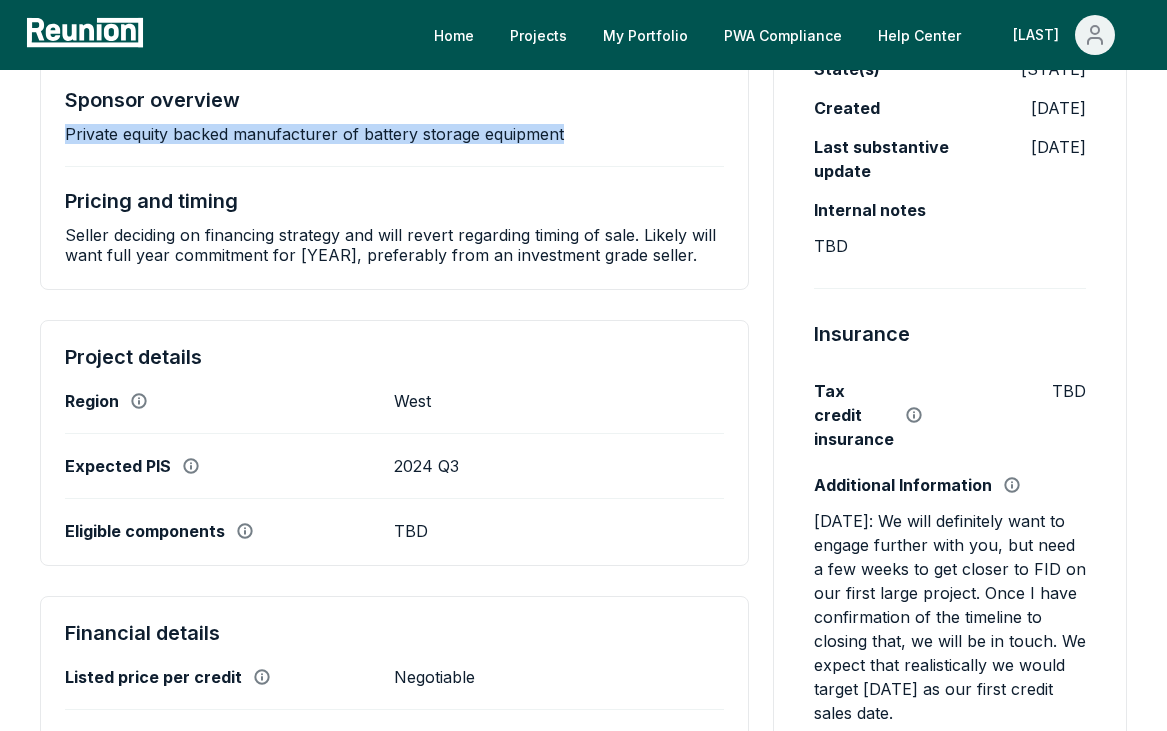 scroll, scrollTop: 554, scrollLeft: 0, axis: vertical 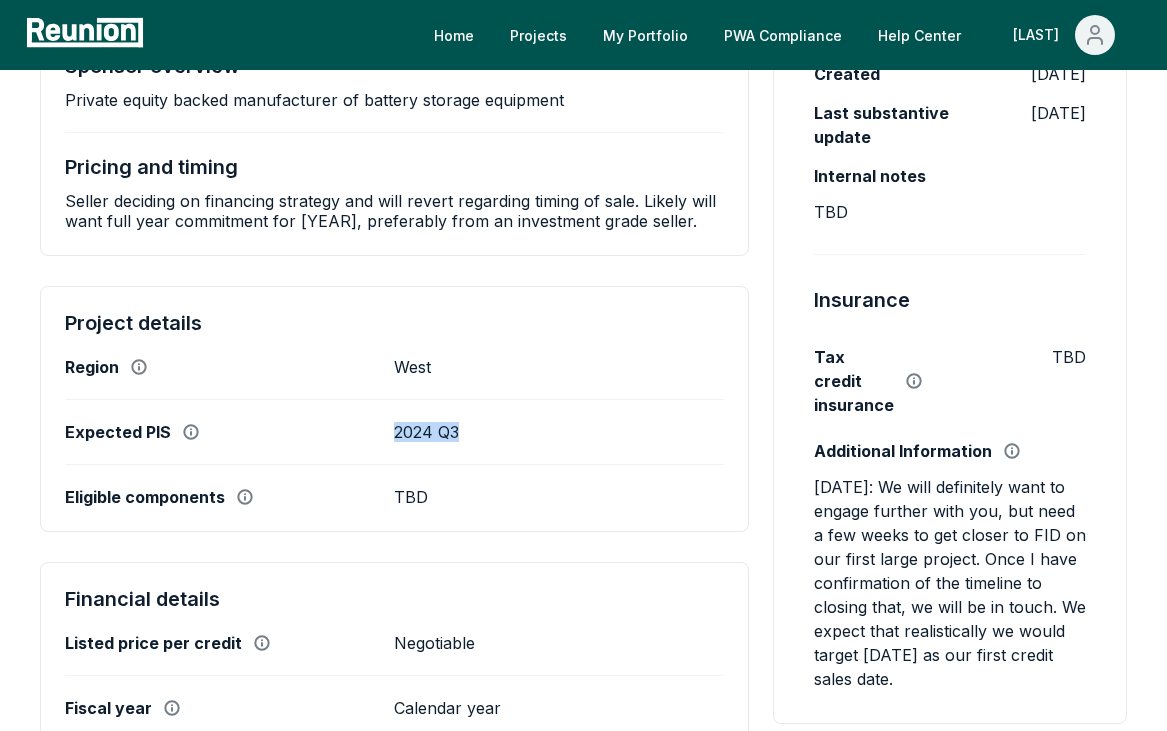 drag, startPoint x: 468, startPoint y: 429, endPoint x: 391, endPoint y: 429, distance: 77 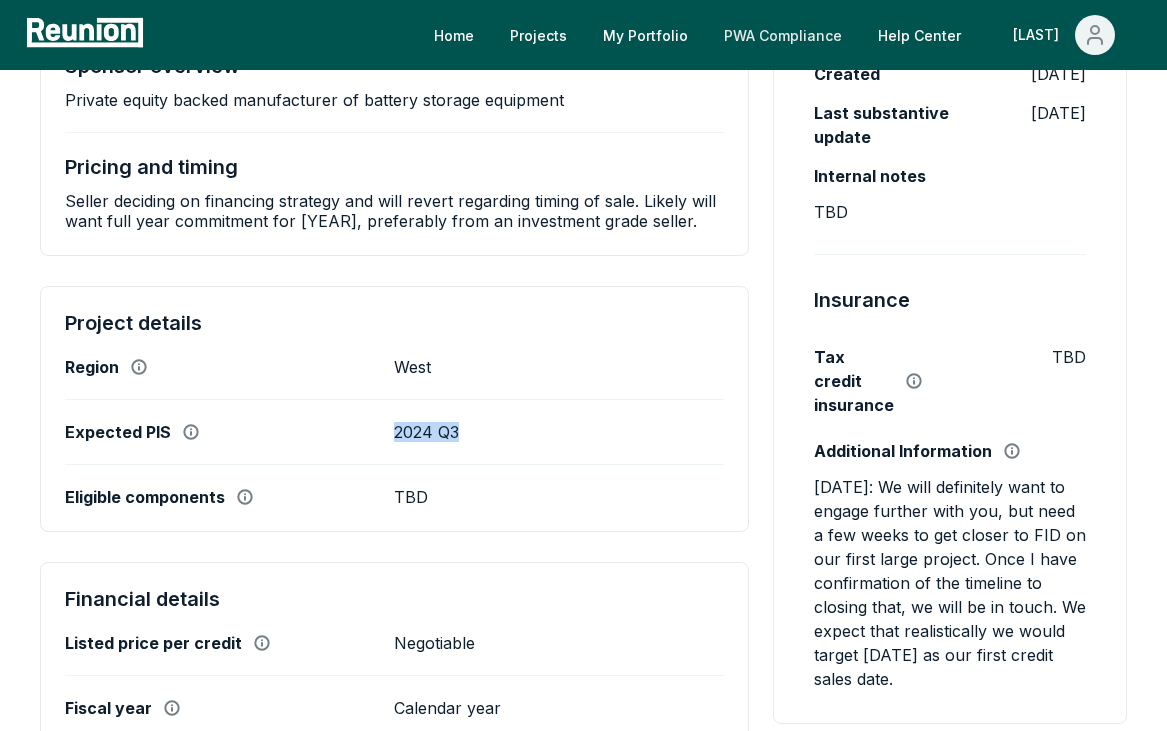 copy on "2024 Q3" 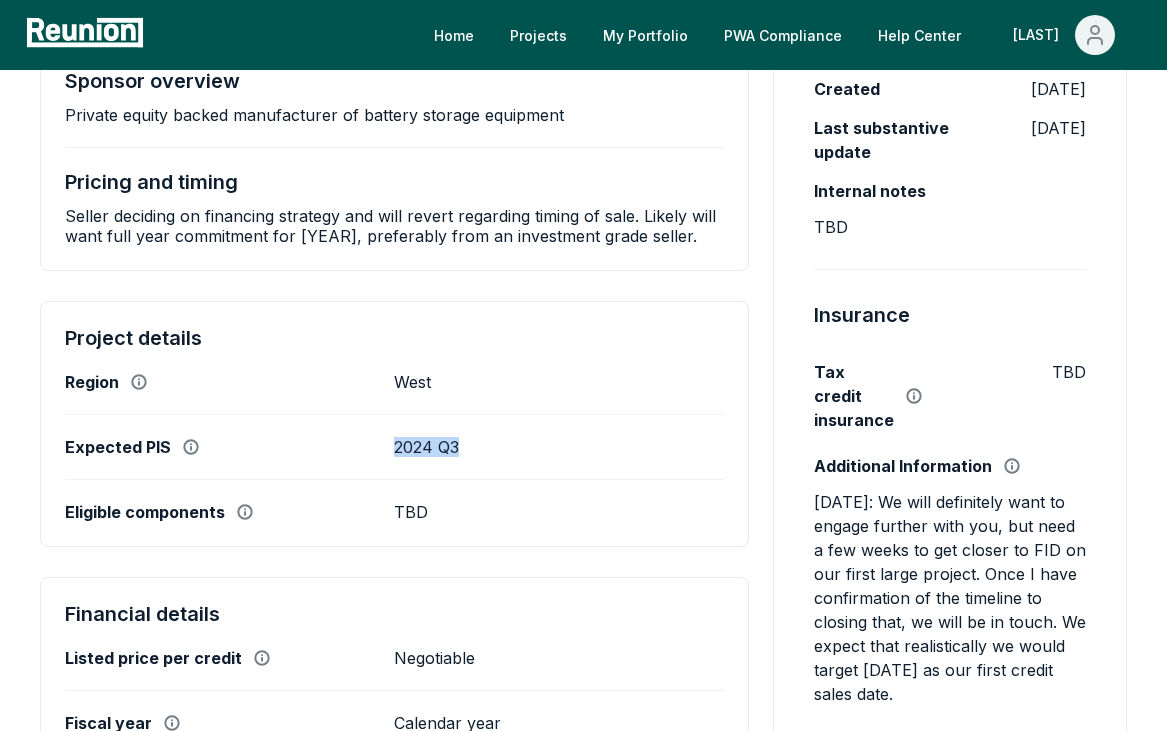 scroll, scrollTop: 537, scrollLeft: 0, axis: vertical 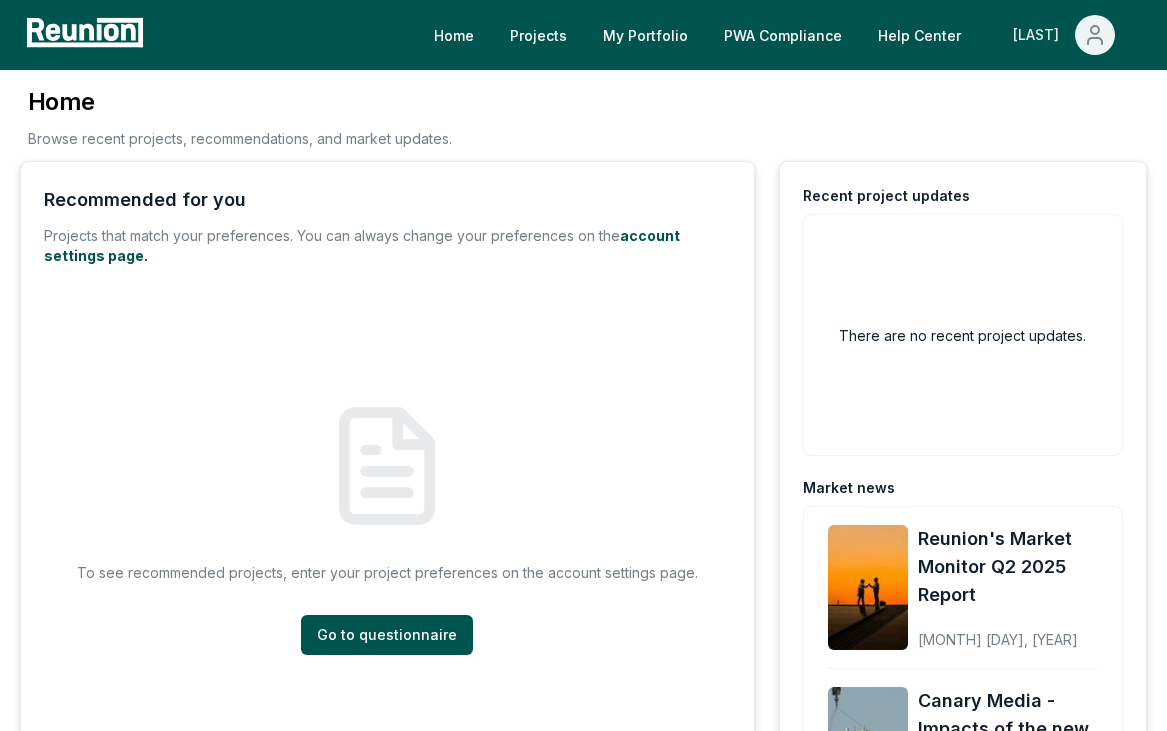 click on "[LAST]" at bounding box center [1064, 35] 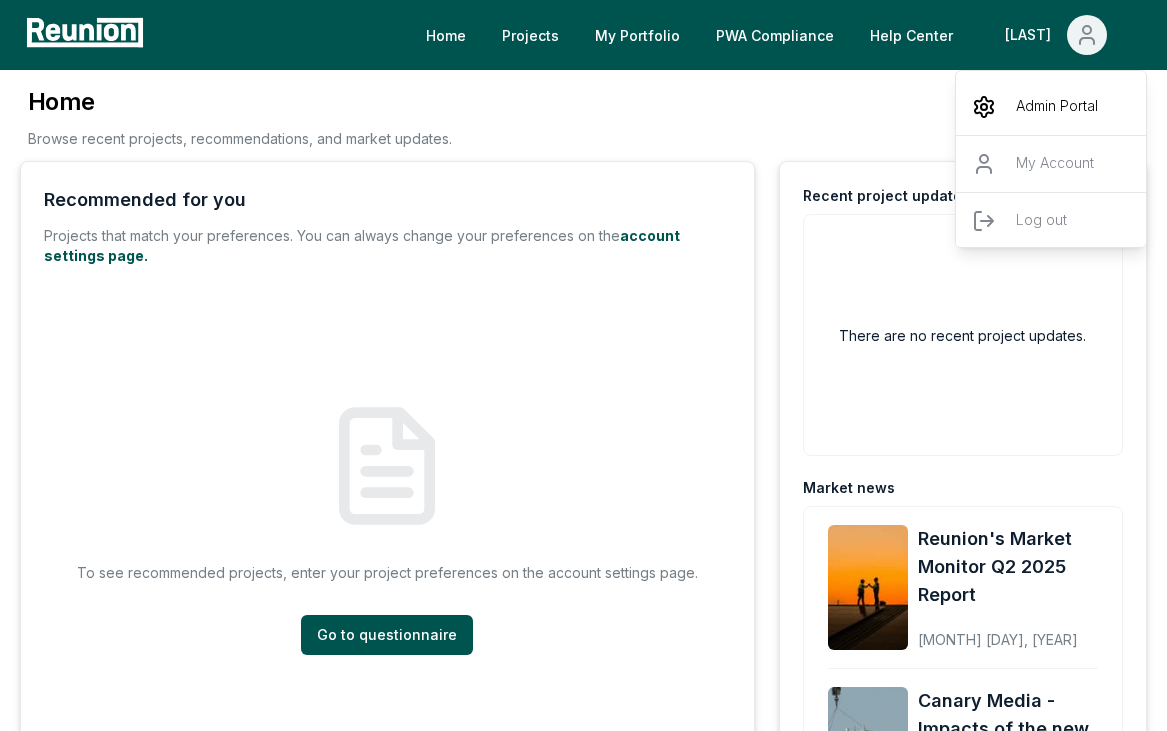 click on "Admin Portal" at bounding box center [1057, 107] 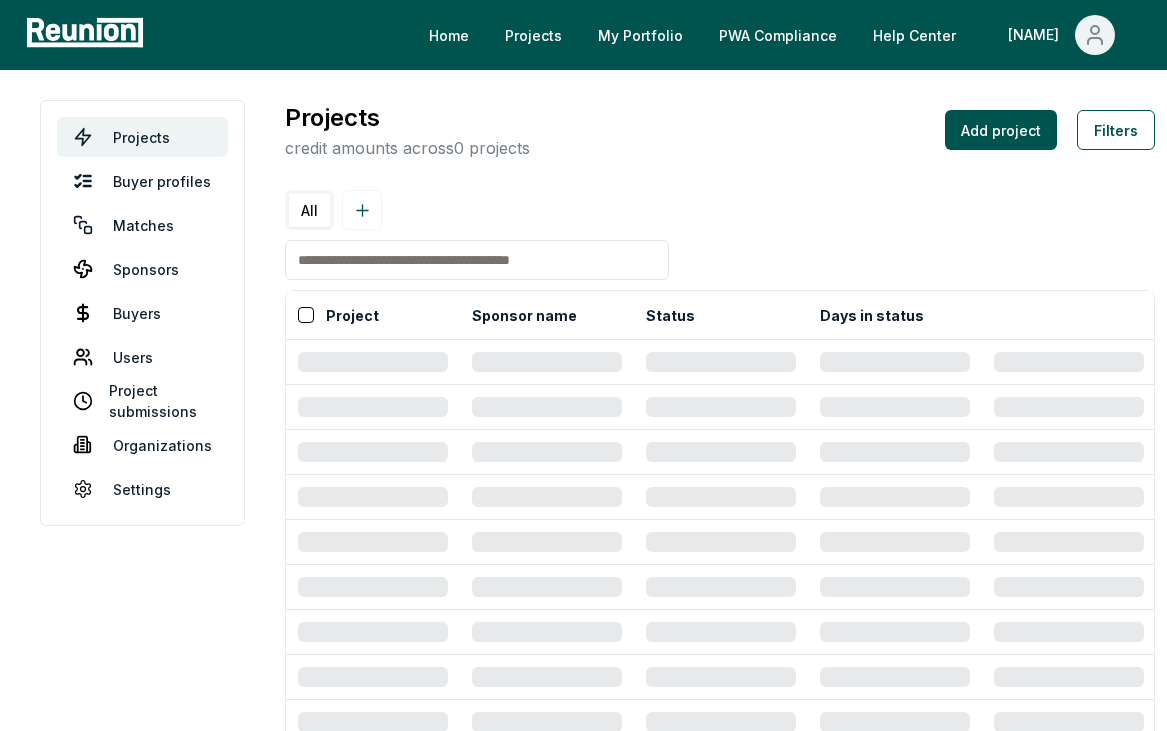 scroll, scrollTop: 0, scrollLeft: 0, axis: both 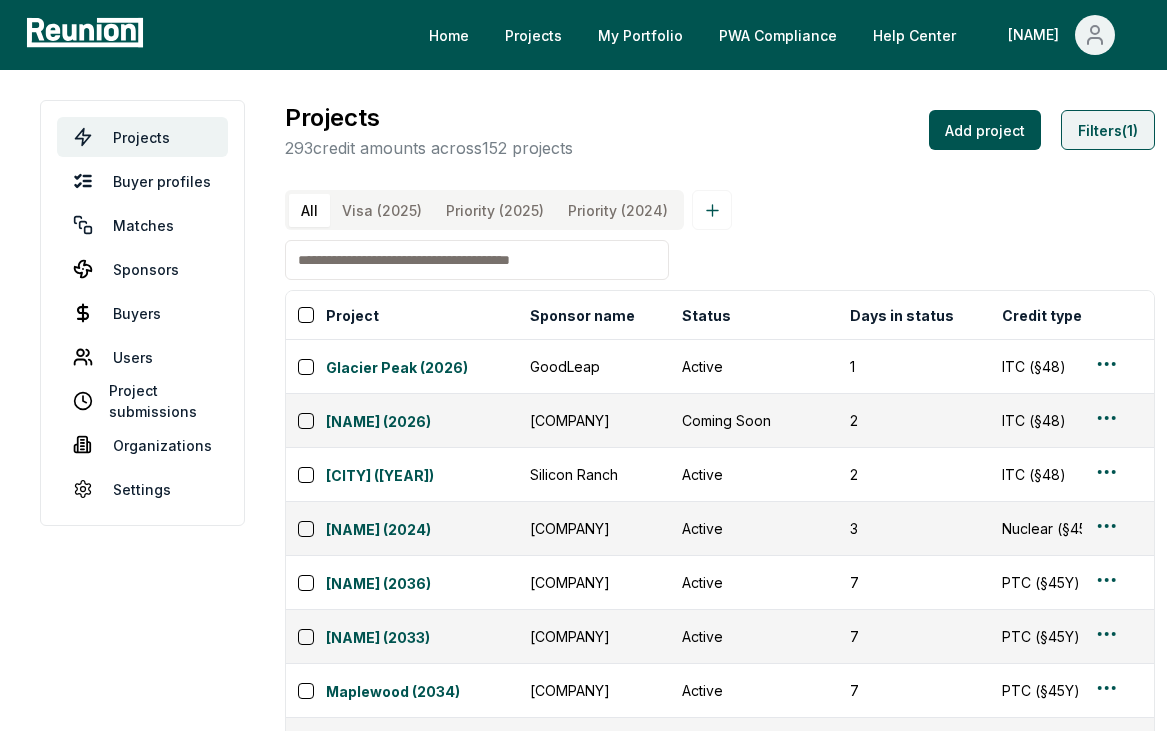 click on "Filters  (1)" at bounding box center [1108, 130] 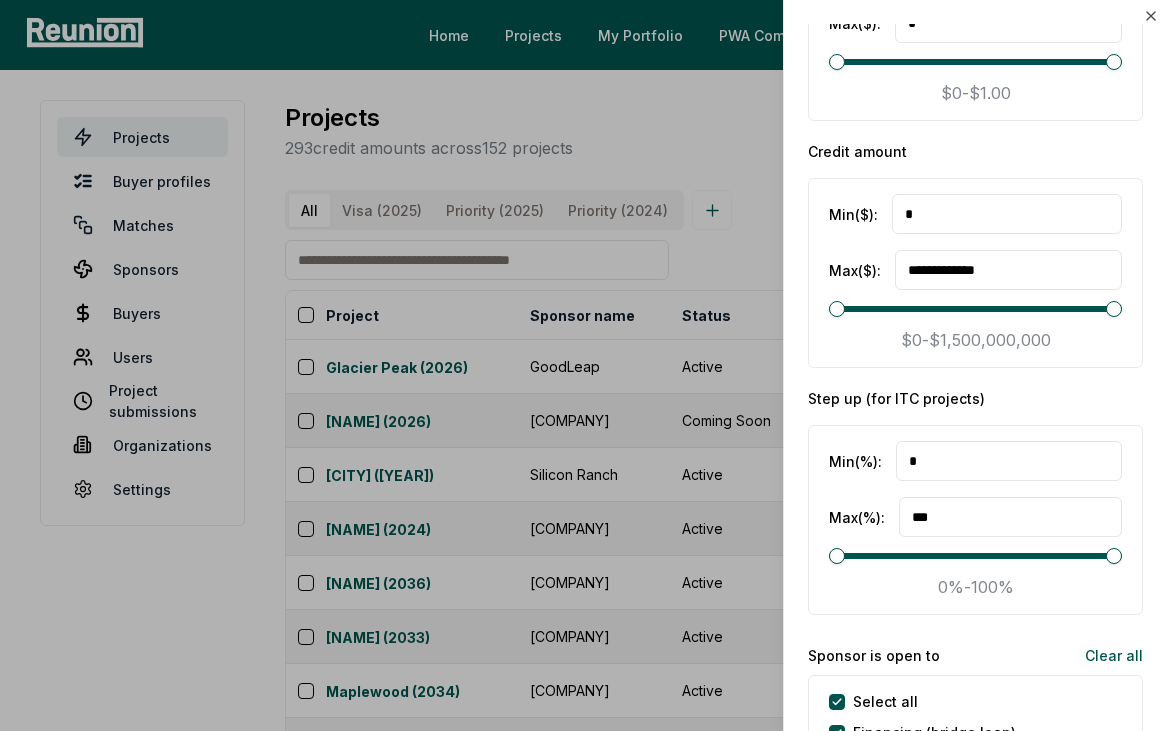 scroll, scrollTop: 3552, scrollLeft: 0, axis: vertical 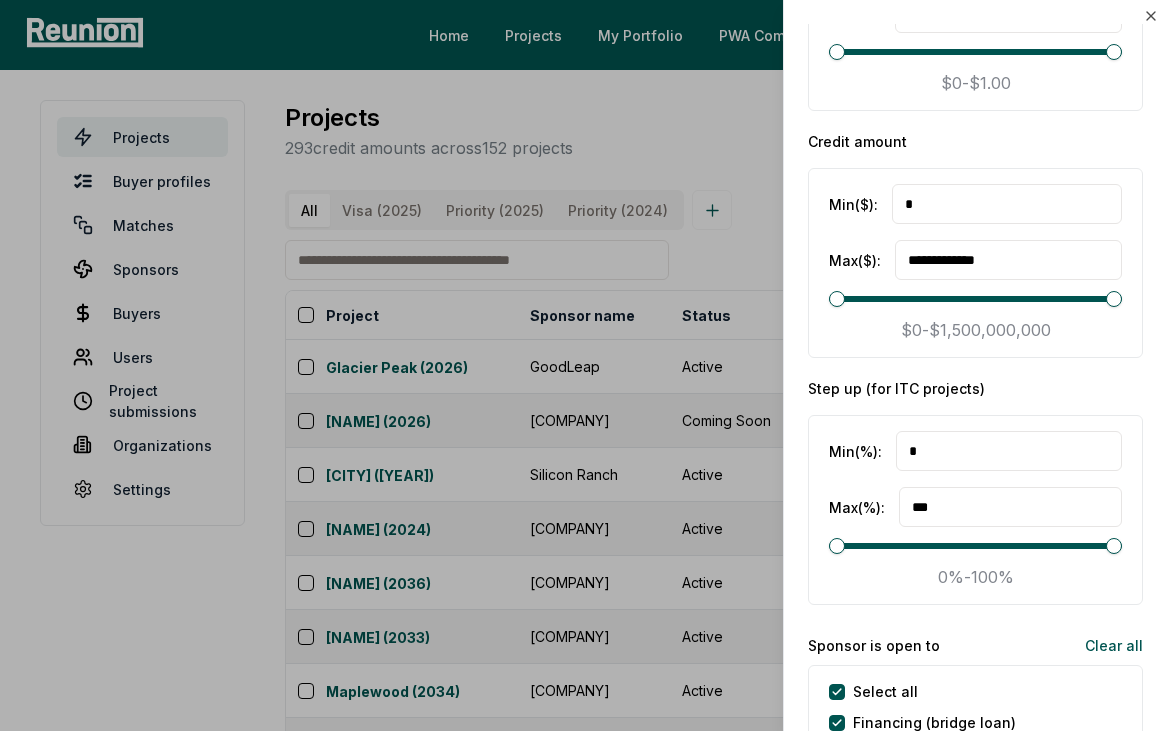 drag, startPoint x: 951, startPoint y: 194, endPoint x: 935, endPoint y: 204, distance: 18.867962 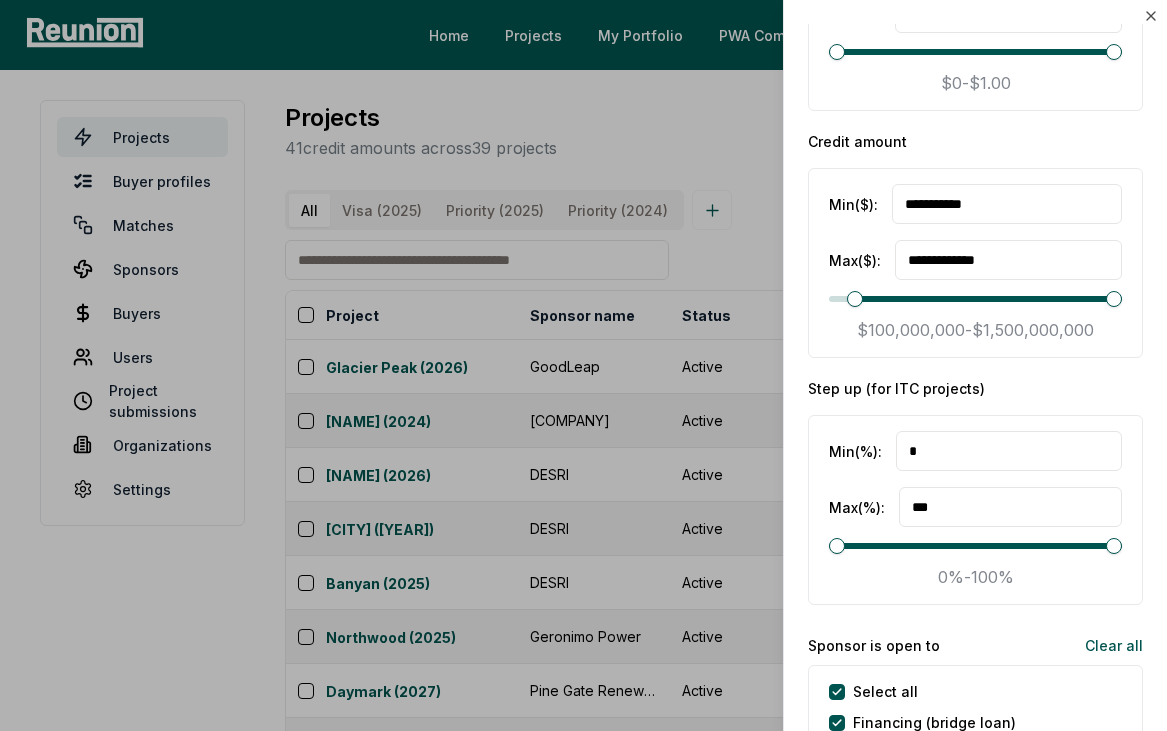 type on "**********" 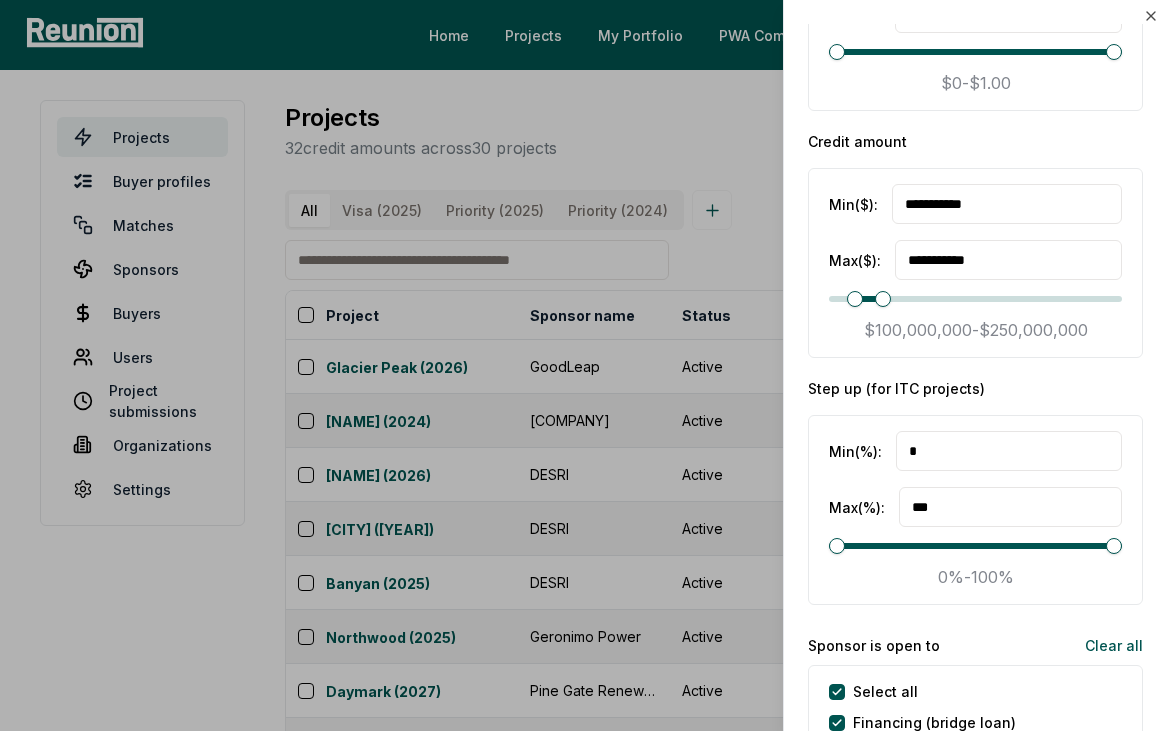 type on "**********" 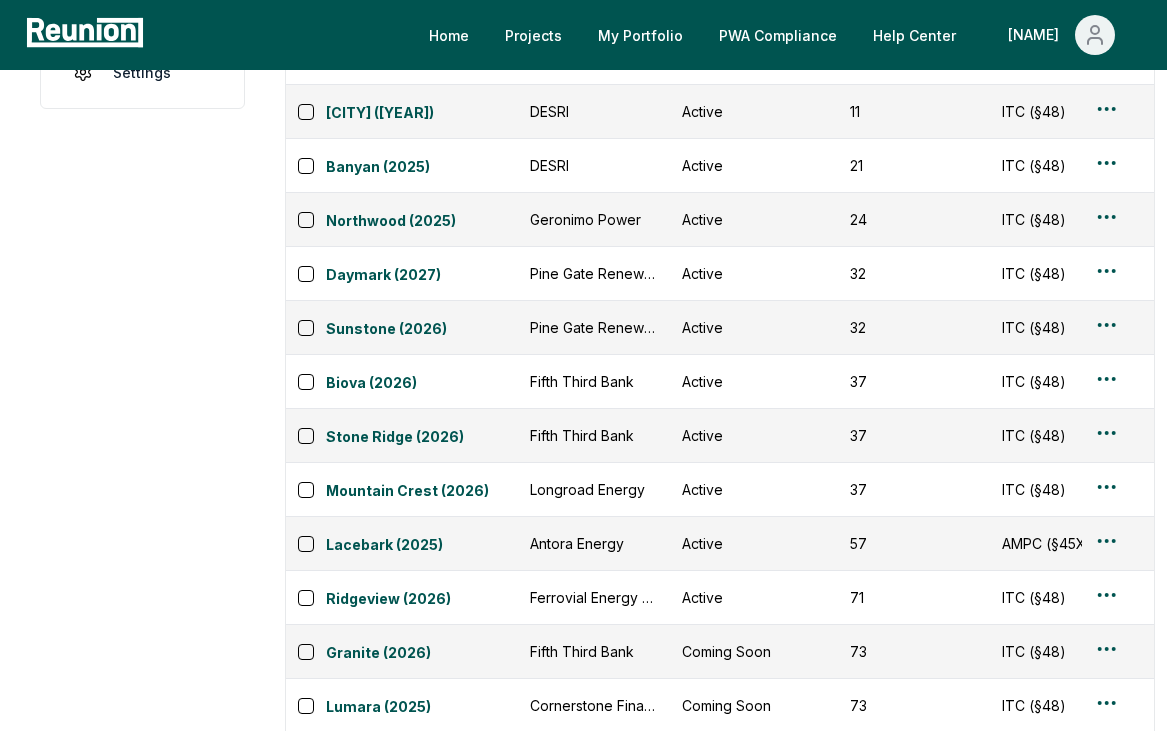 scroll, scrollTop: 0, scrollLeft: 0, axis: both 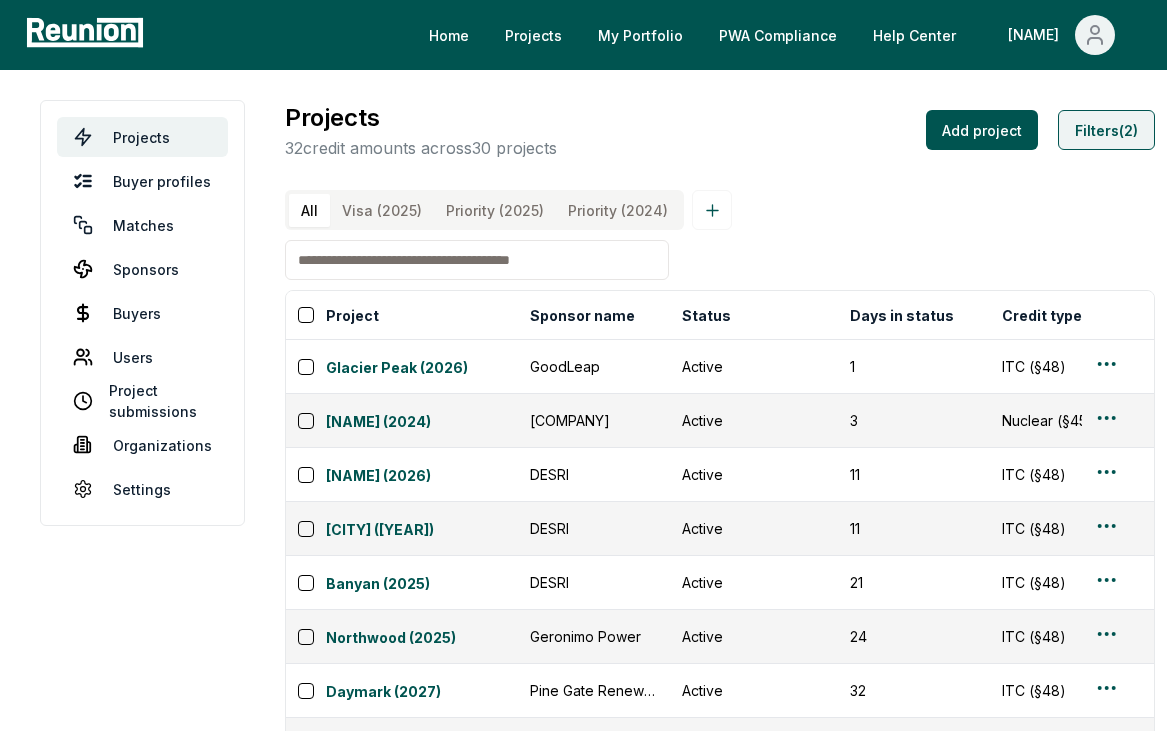 click on "Filters  (2)" at bounding box center [1106, 130] 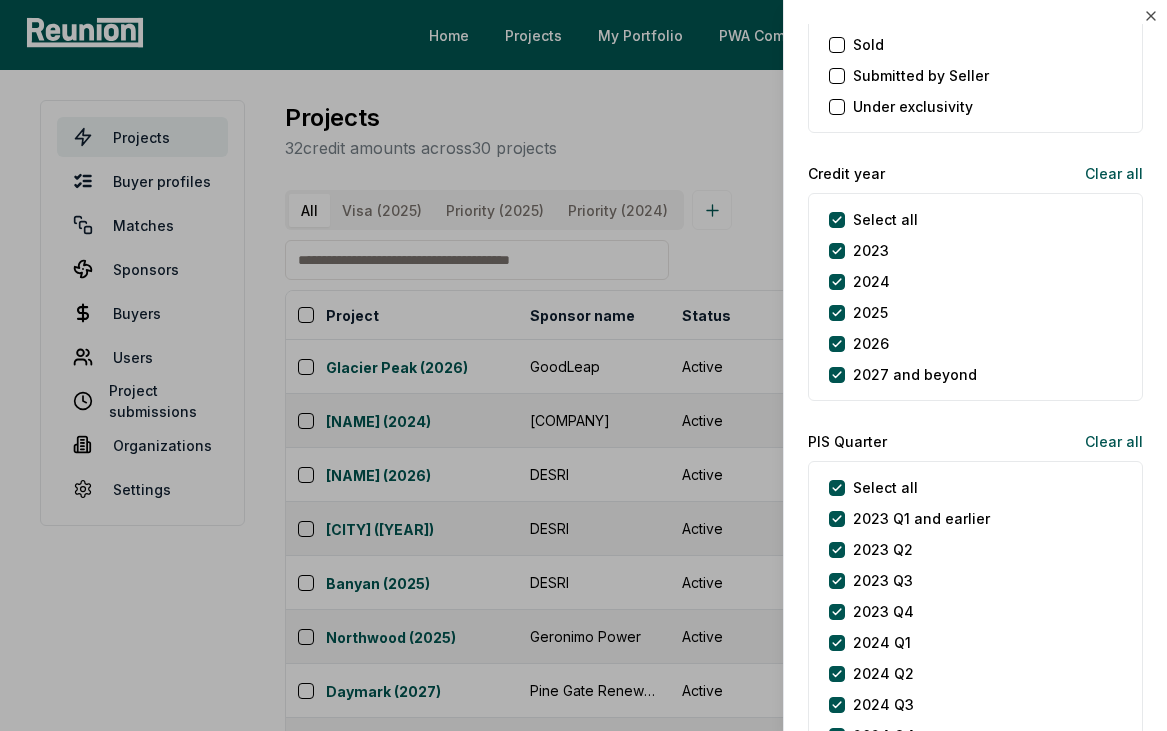 scroll, scrollTop: 2337, scrollLeft: 0, axis: vertical 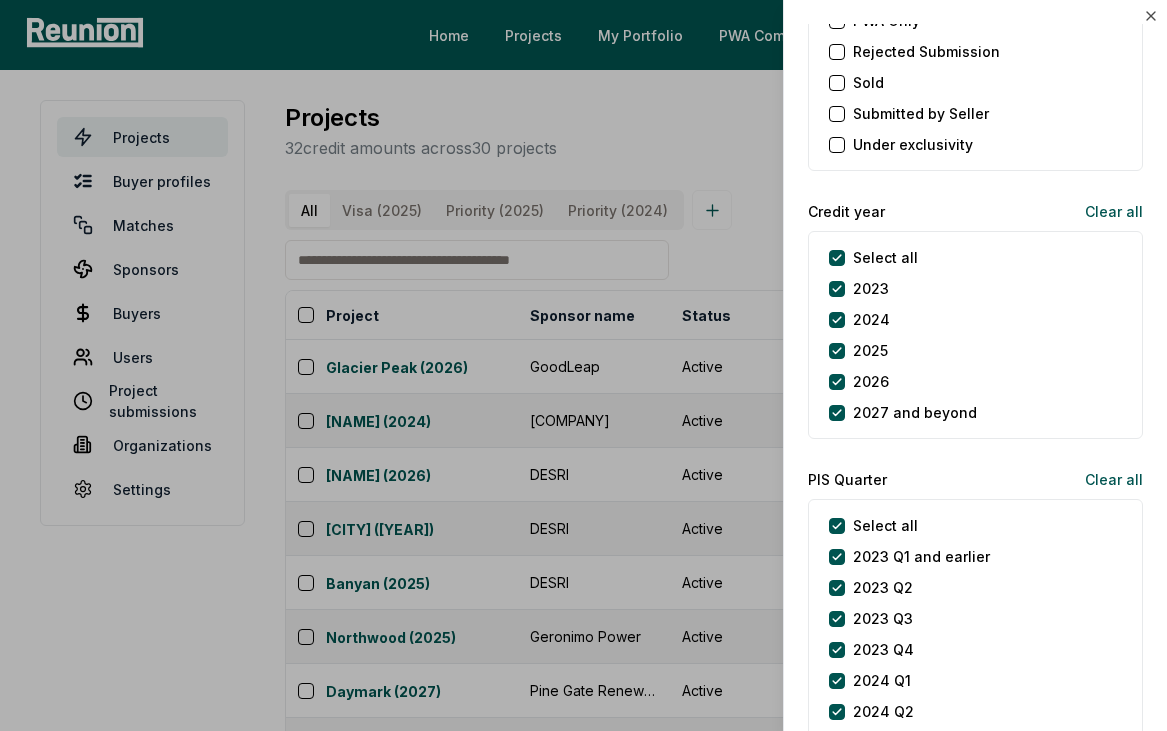 click on "Select all" at bounding box center [885, 257] 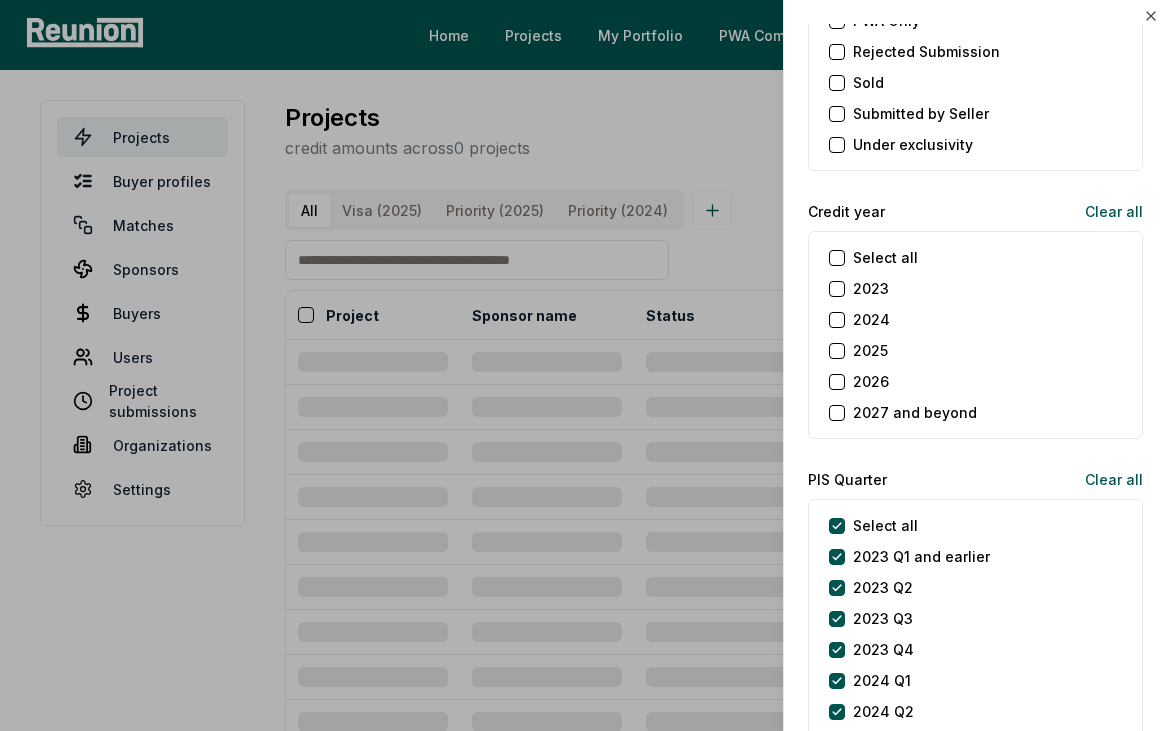 click on "2025" at bounding box center (870, 350) 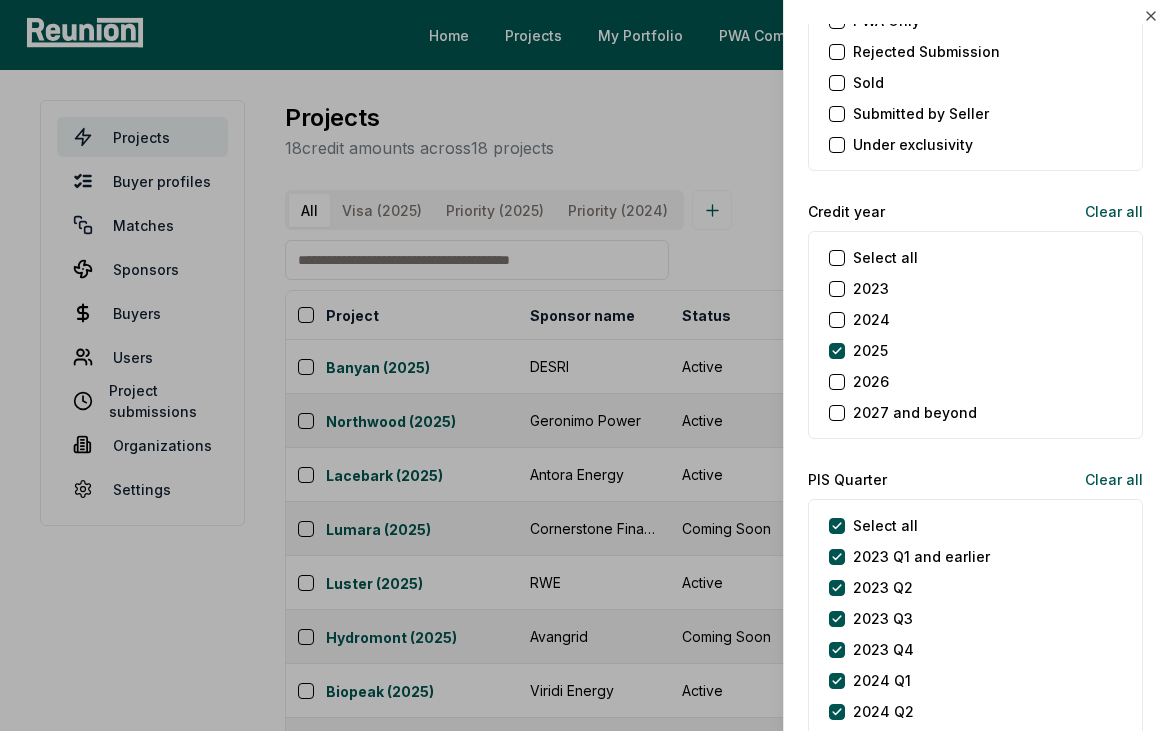 click at bounding box center [583, 365] 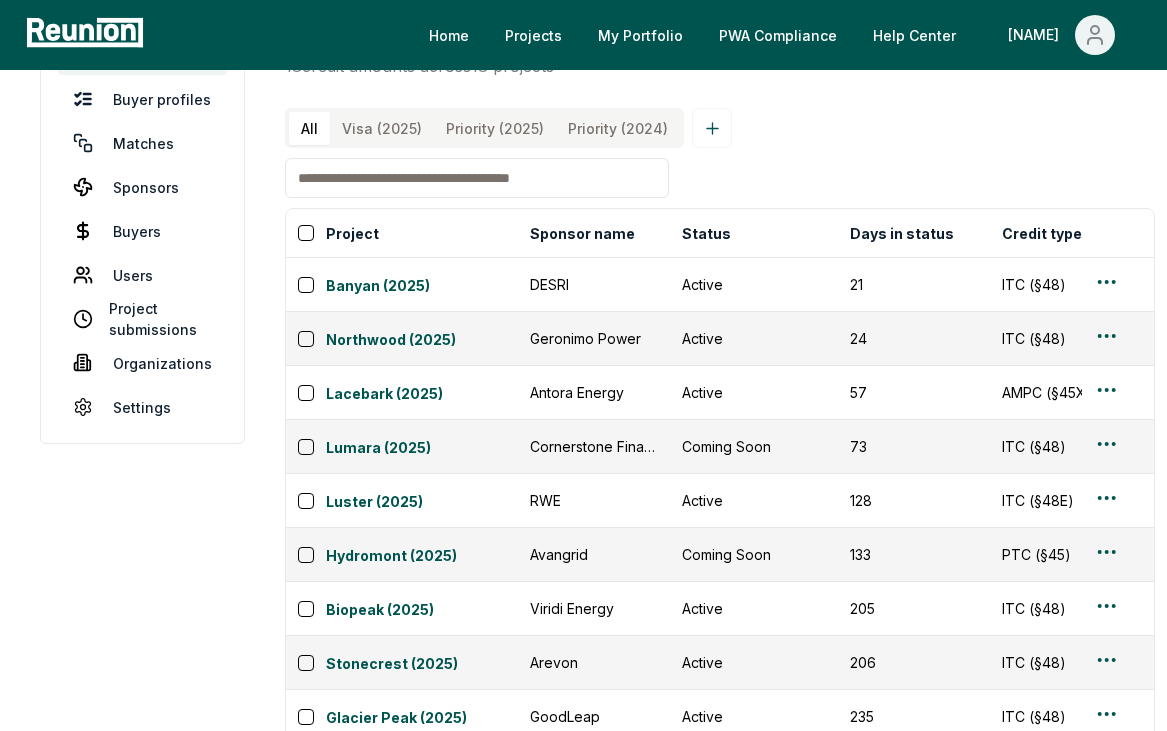 scroll, scrollTop: 95, scrollLeft: 0, axis: vertical 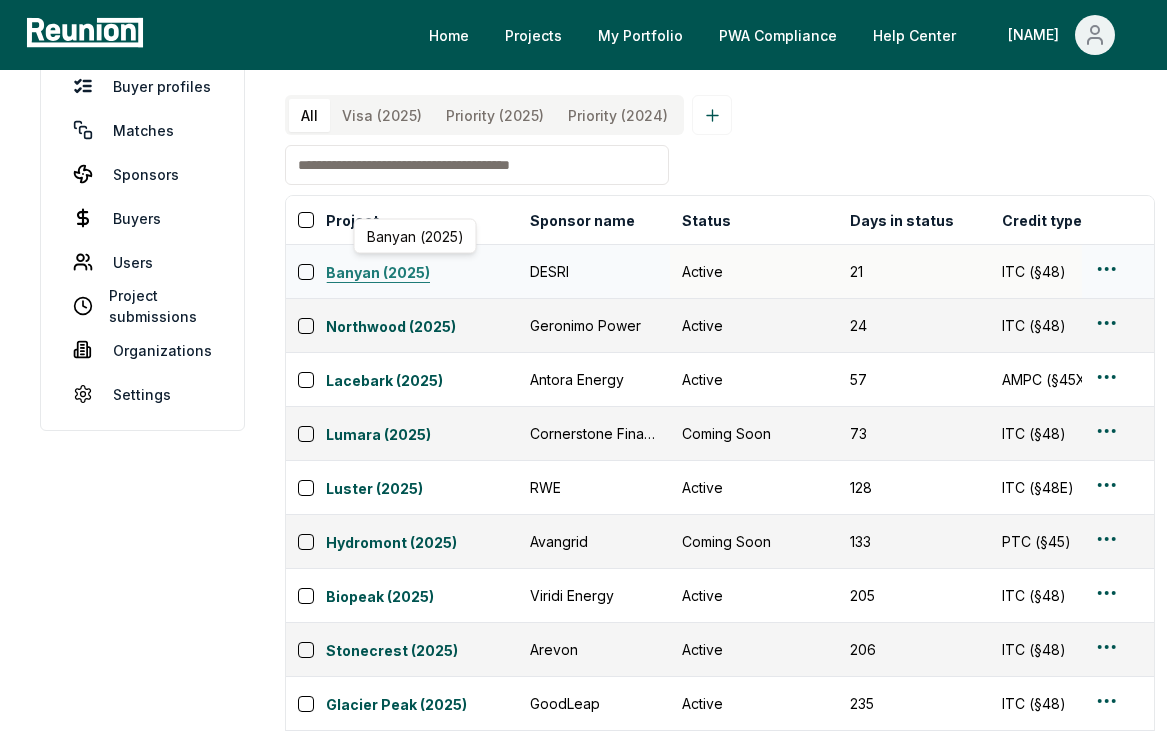 click on "Banyan (2025)" at bounding box center (422, 274) 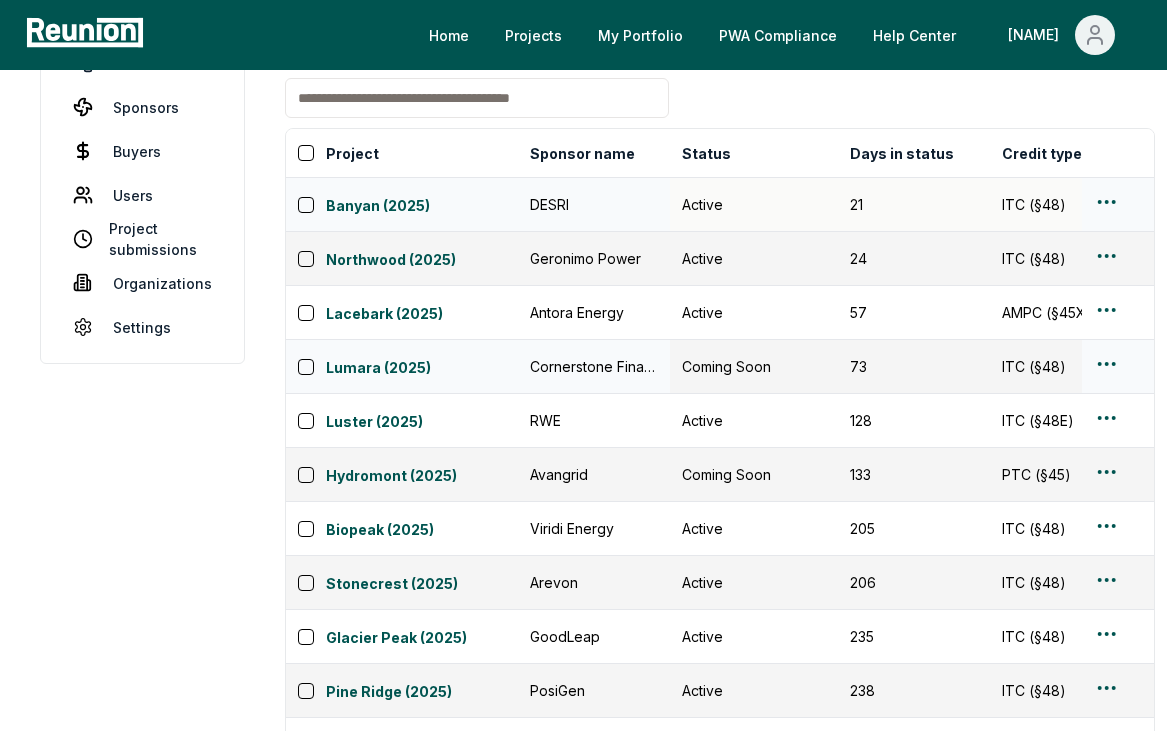 scroll, scrollTop: 172, scrollLeft: 0, axis: vertical 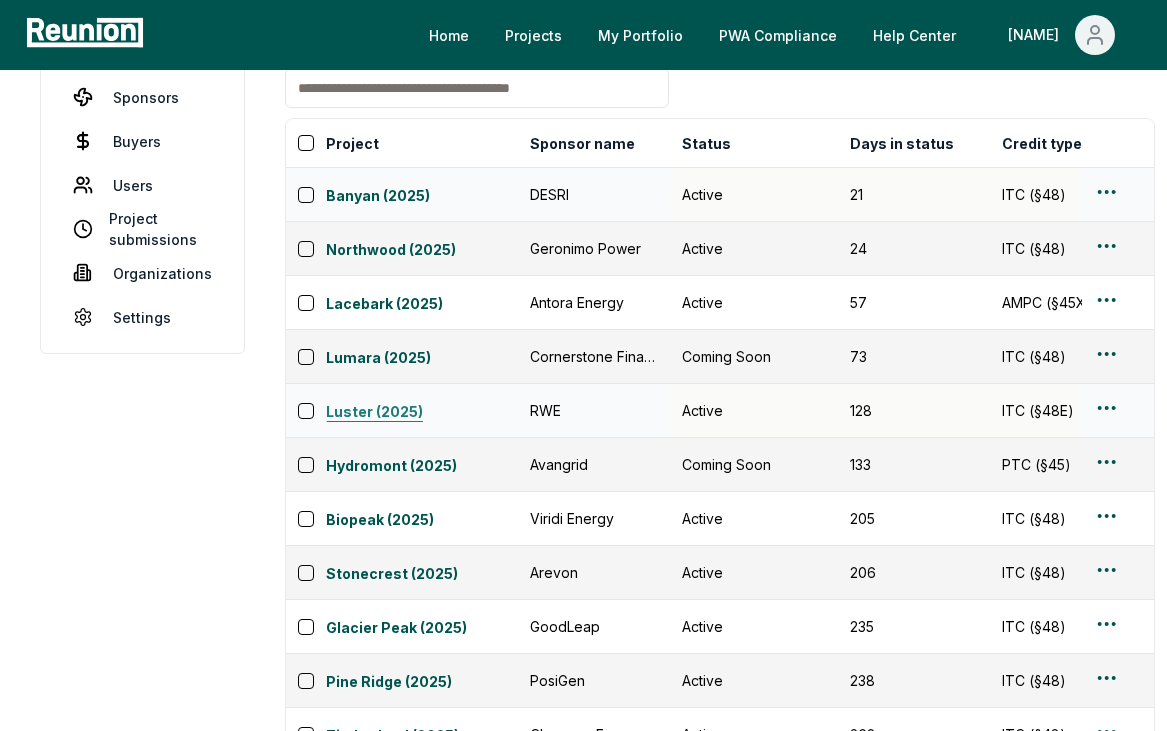 click on "Luster (2025)" at bounding box center (422, 413) 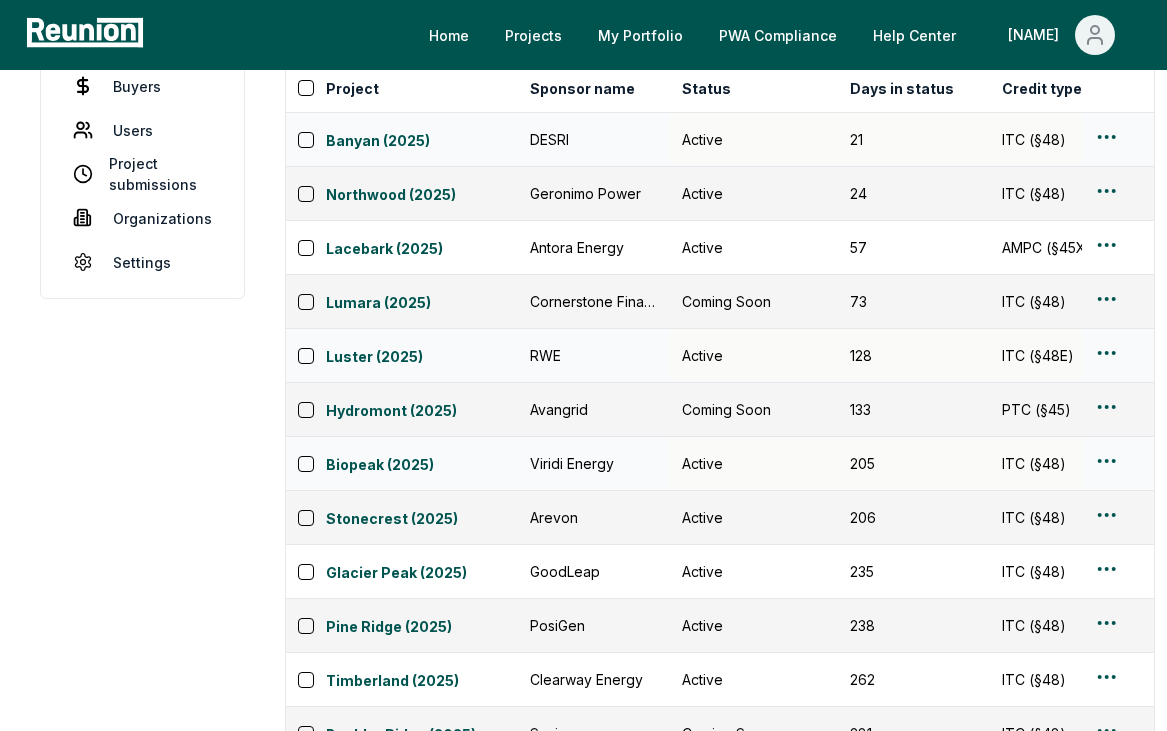 scroll, scrollTop: 234, scrollLeft: 0, axis: vertical 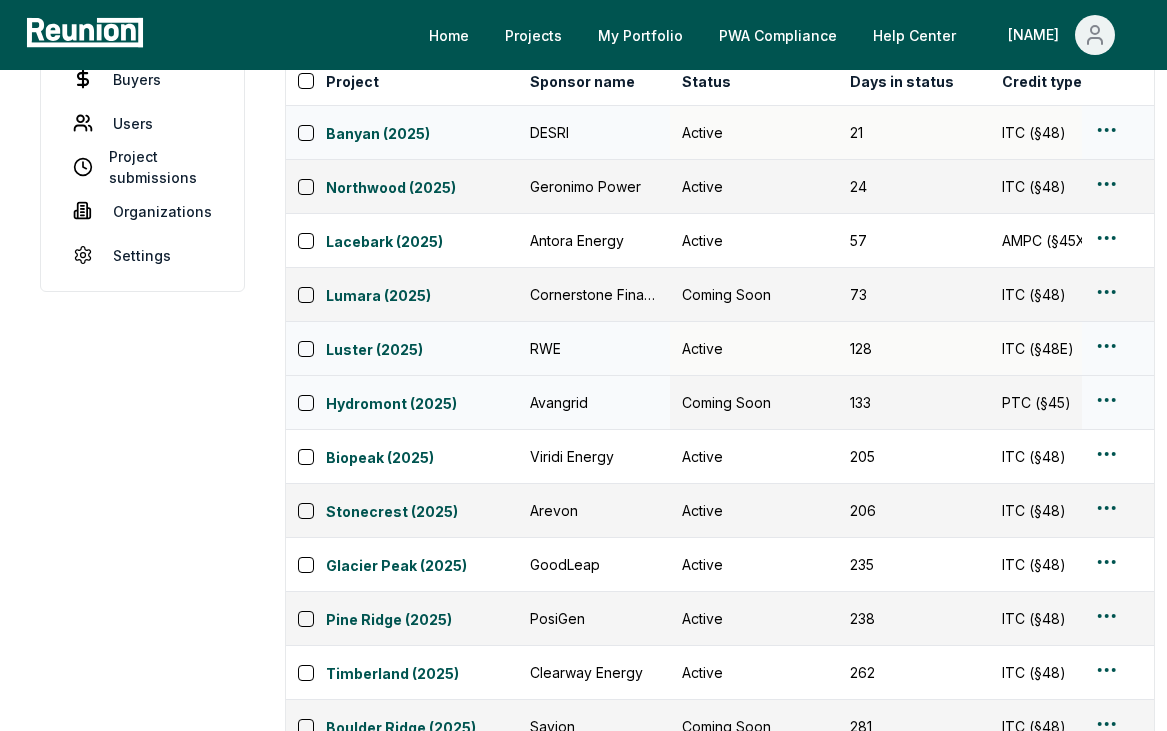click on "Avangrid" at bounding box center (594, 402) 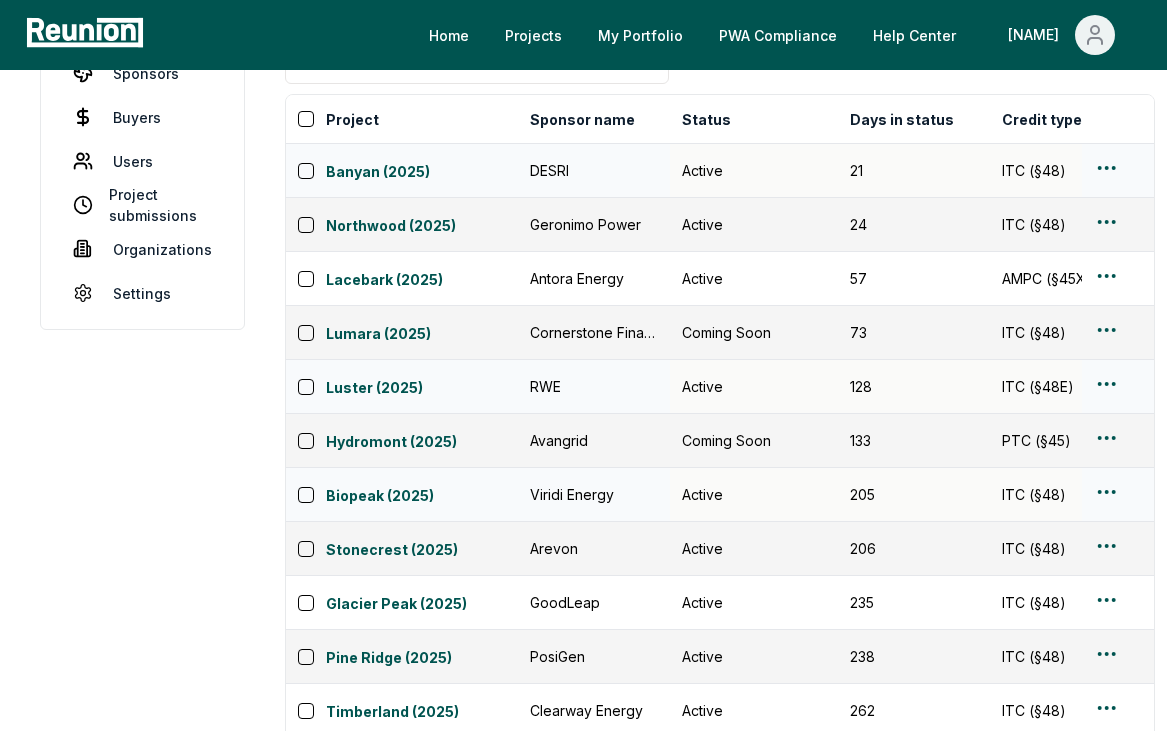scroll, scrollTop: 190, scrollLeft: 0, axis: vertical 